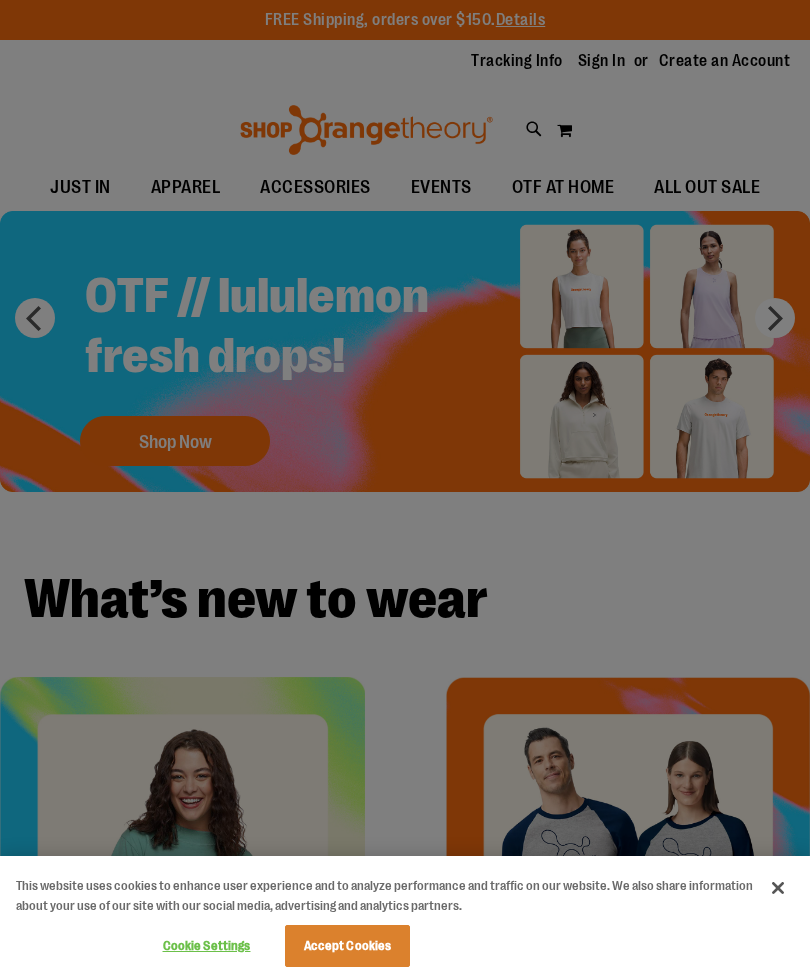scroll, scrollTop: 0, scrollLeft: 0, axis: both 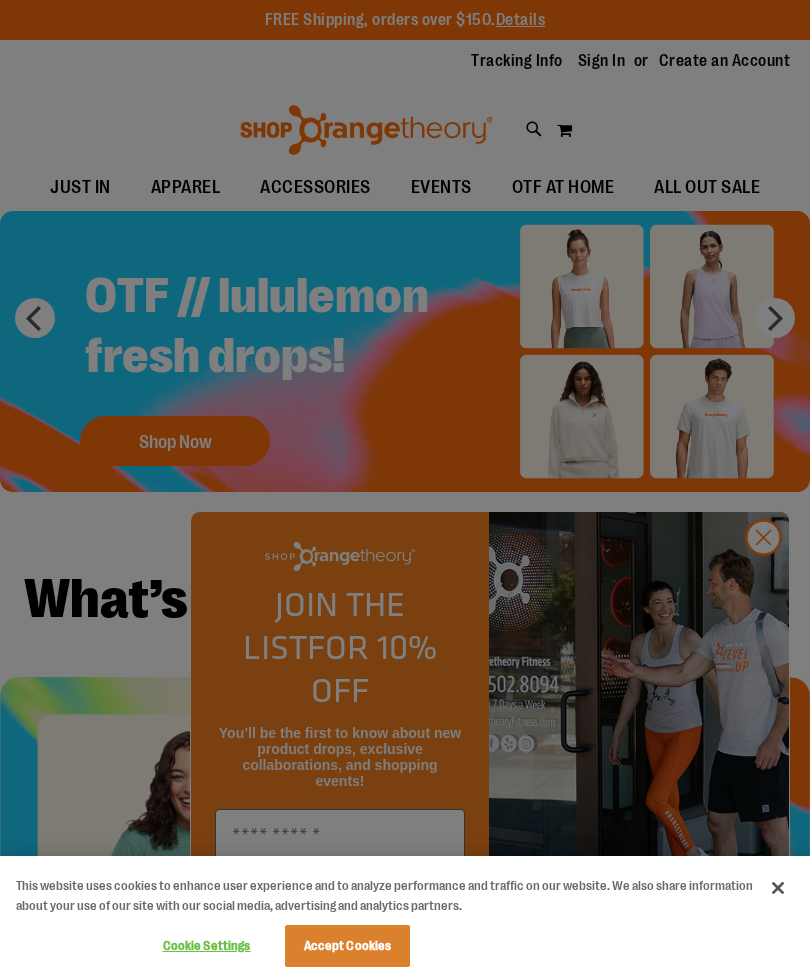 click at bounding box center (778, 888) 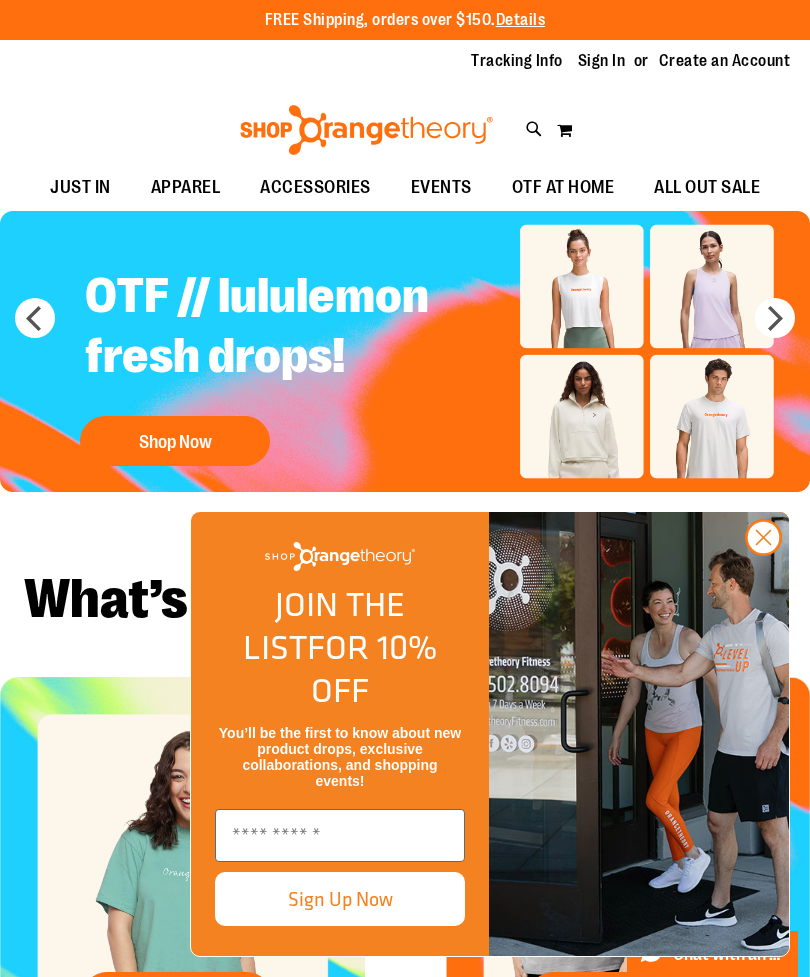 click 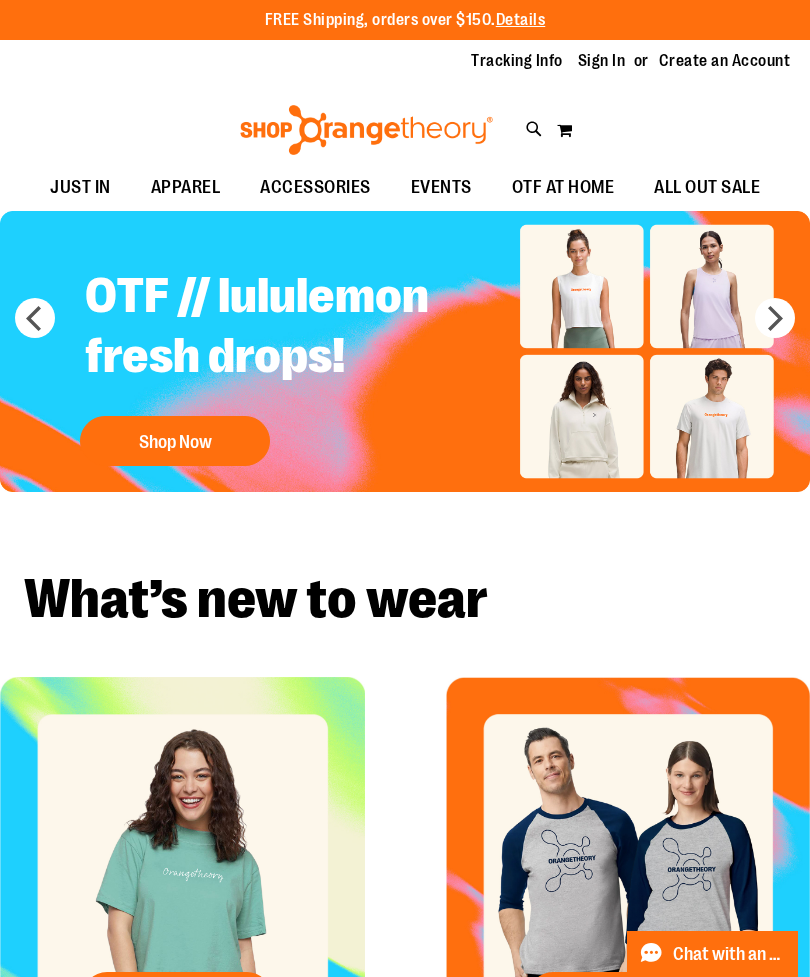 click on "Shop Now" at bounding box center (175, 441) 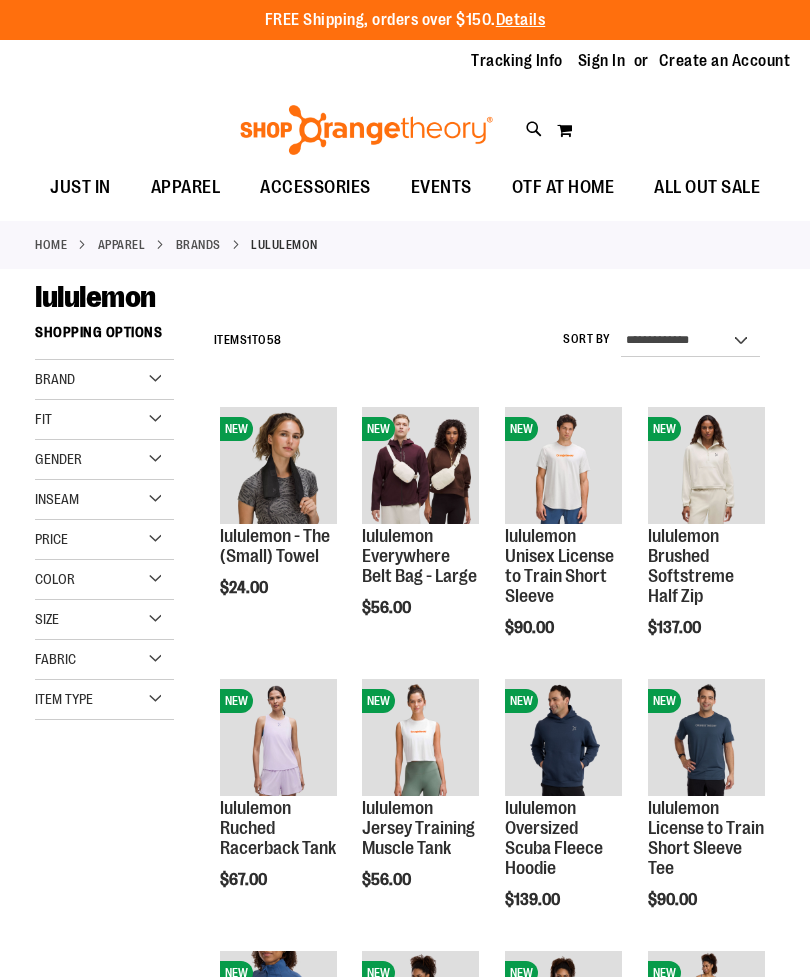 scroll, scrollTop: 0, scrollLeft: 0, axis: both 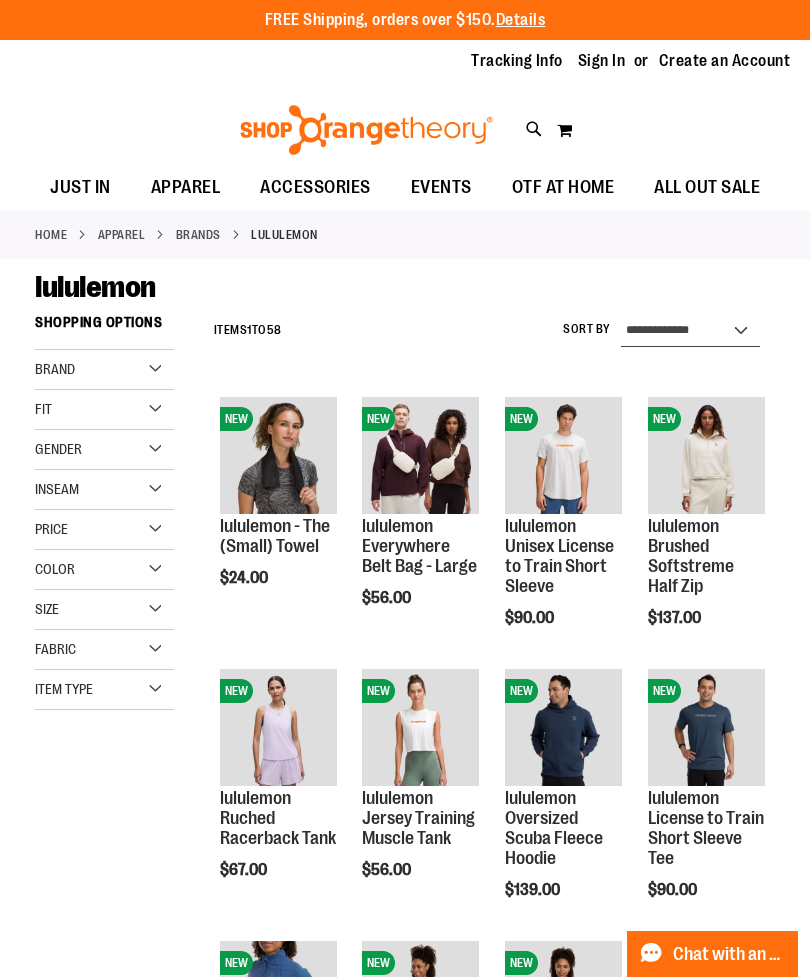 click on "**********" at bounding box center [690, 331] 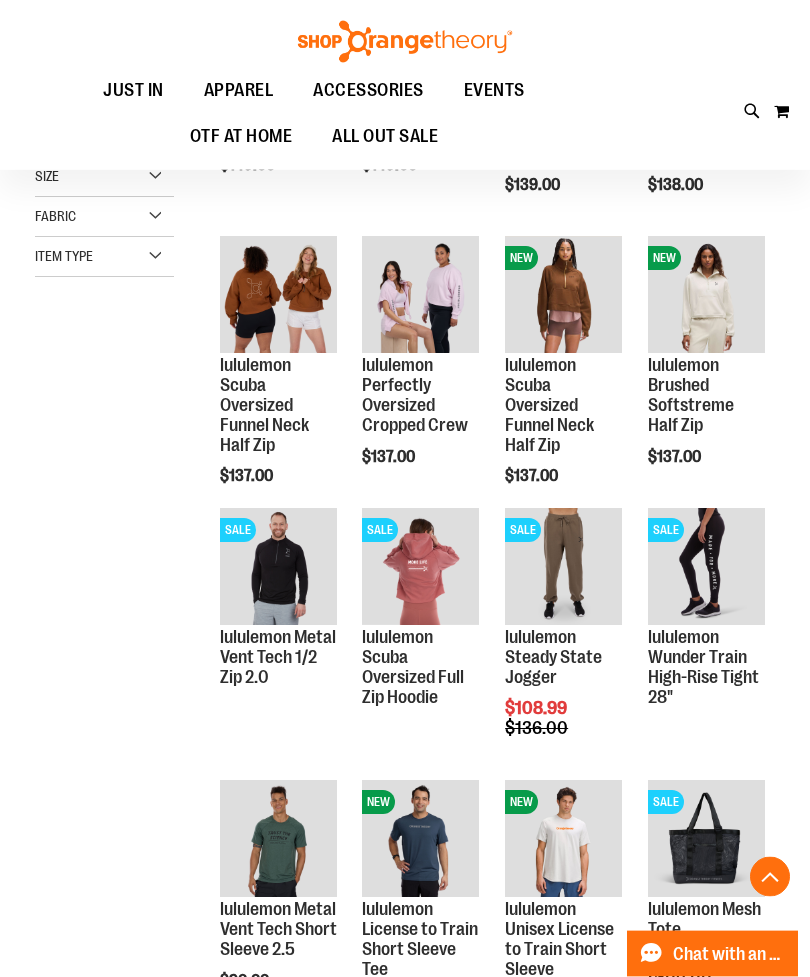 scroll, scrollTop: 432, scrollLeft: 0, axis: vertical 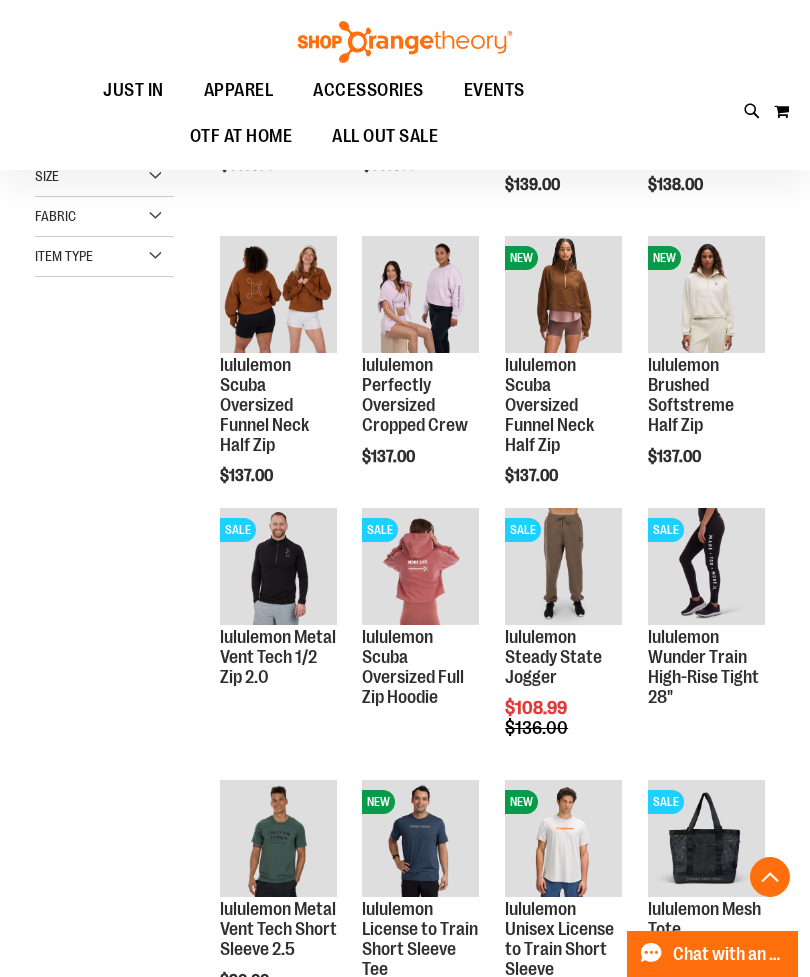 click on "Quickview" at bounding box center (695, 602) 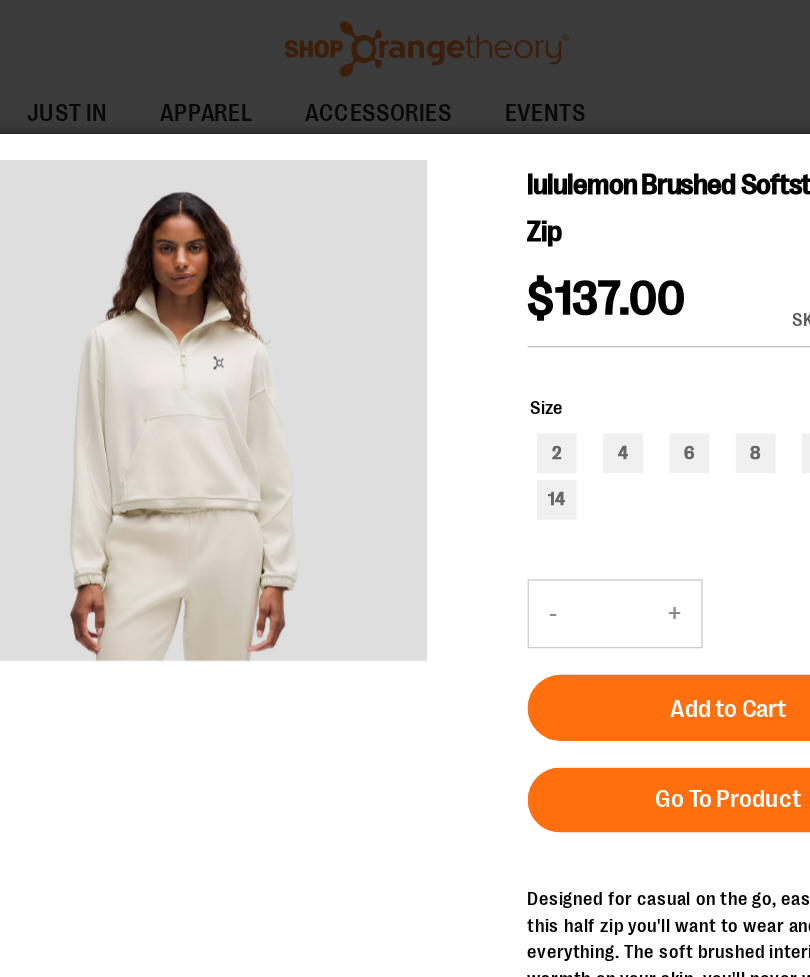 scroll, scrollTop: 287, scrollLeft: 0, axis: vertical 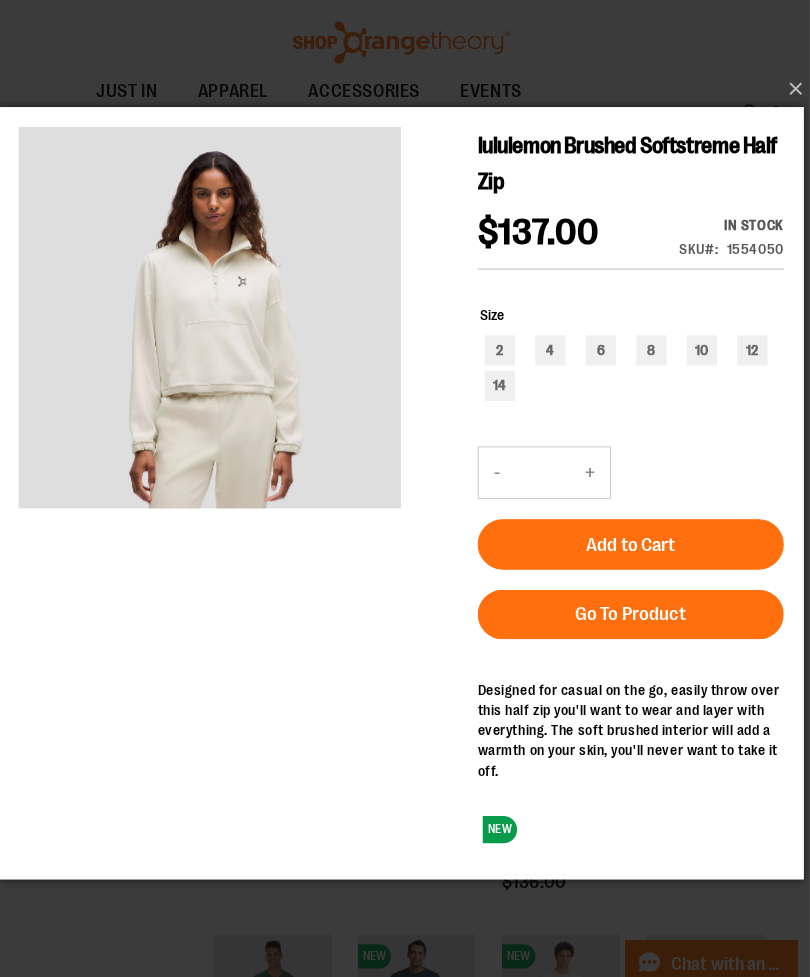 click on "×" at bounding box center (411, 88) 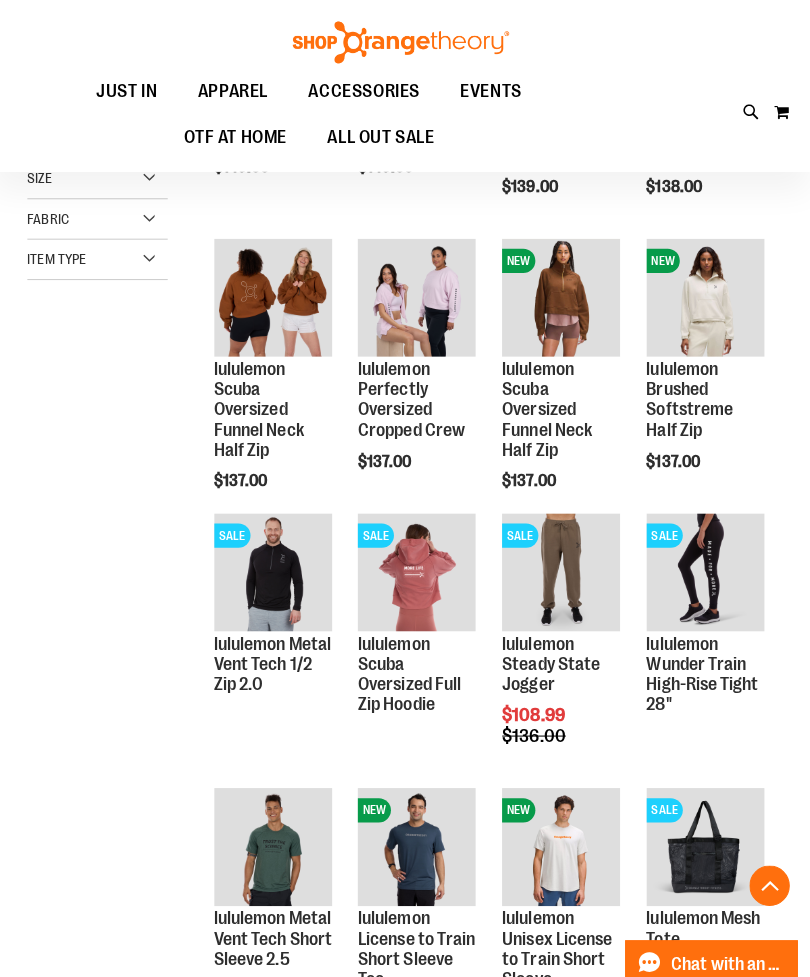 scroll, scrollTop: 432, scrollLeft: 0, axis: vertical 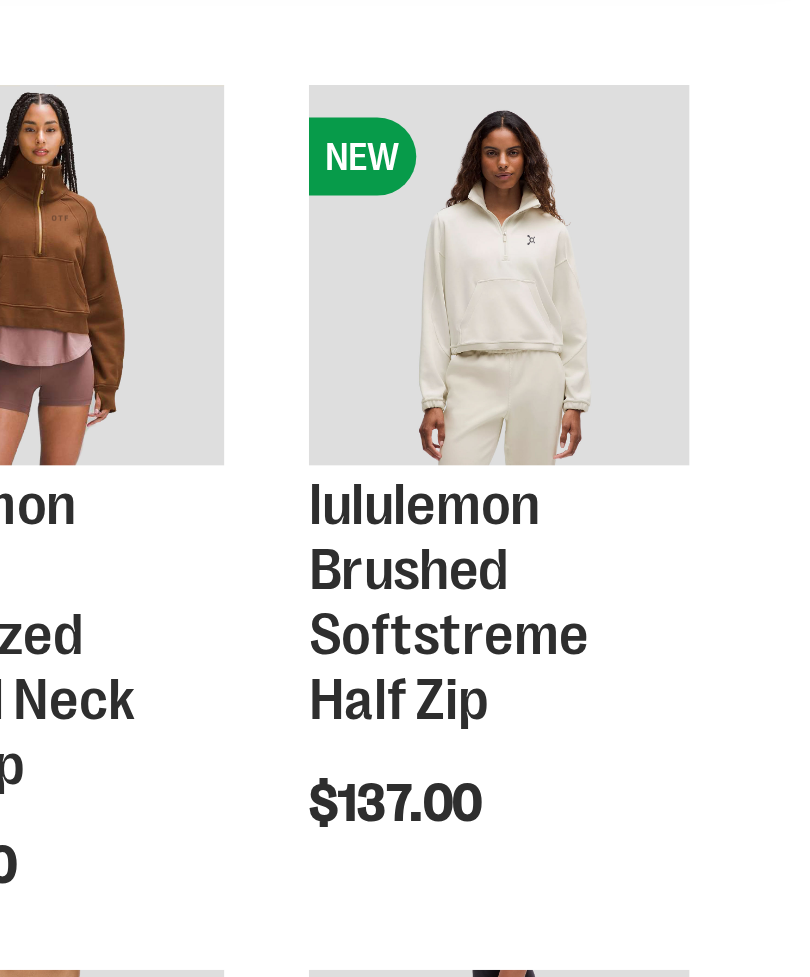click on "Quickview" at bounding box center [695, 602] 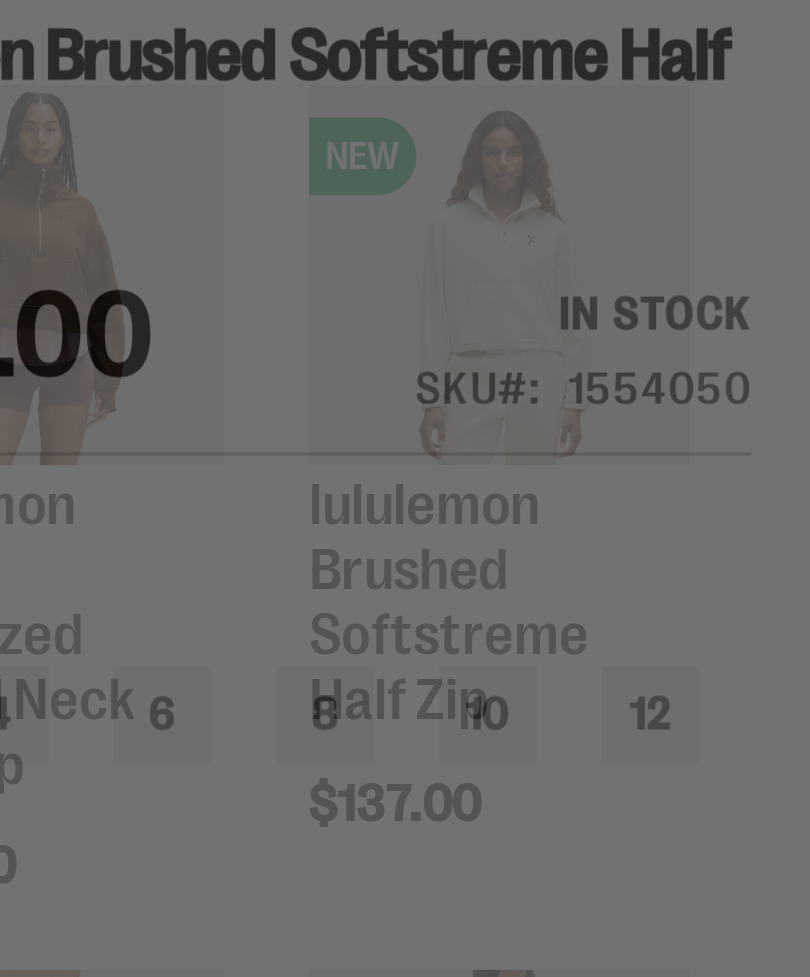 scroll, scrollTop: 0, scrollLeft: 0, axis: both 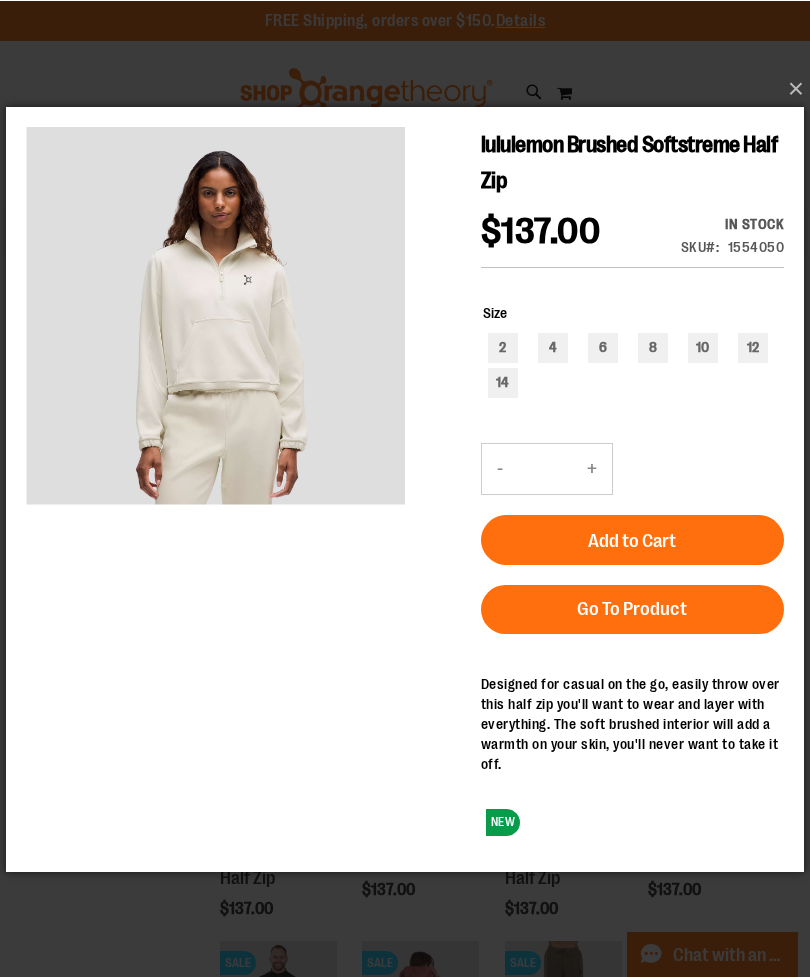 click on "×" at bounding box center (411, 88) 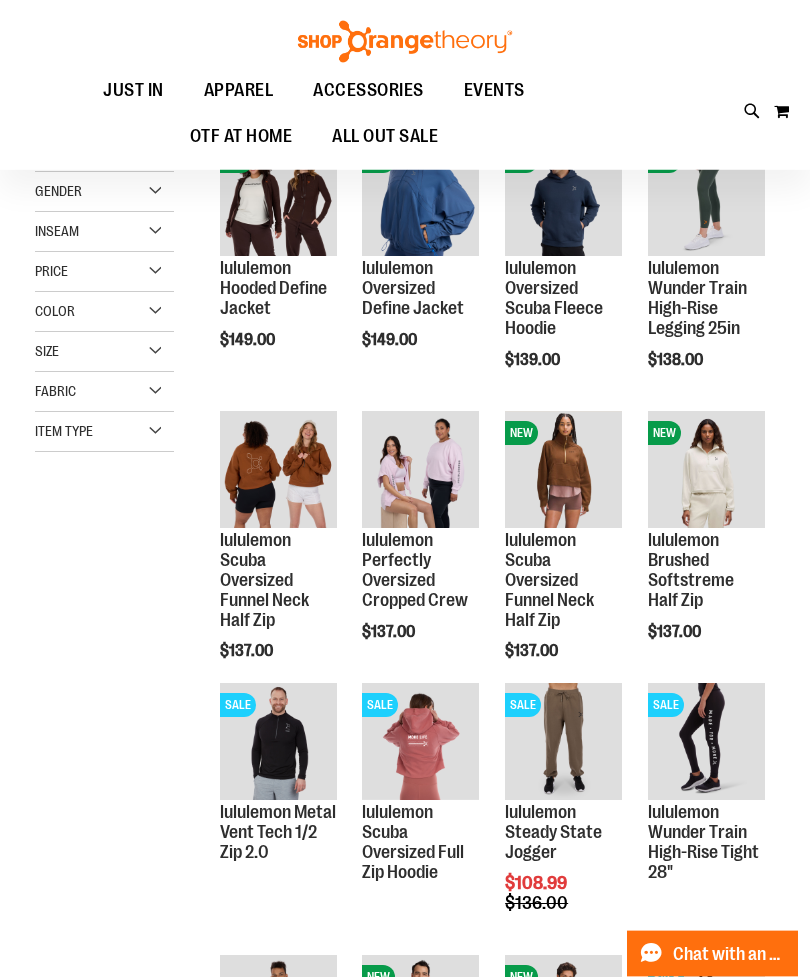 scroll, scrollTop: 256, scrollLeft: 0, axis: vertical 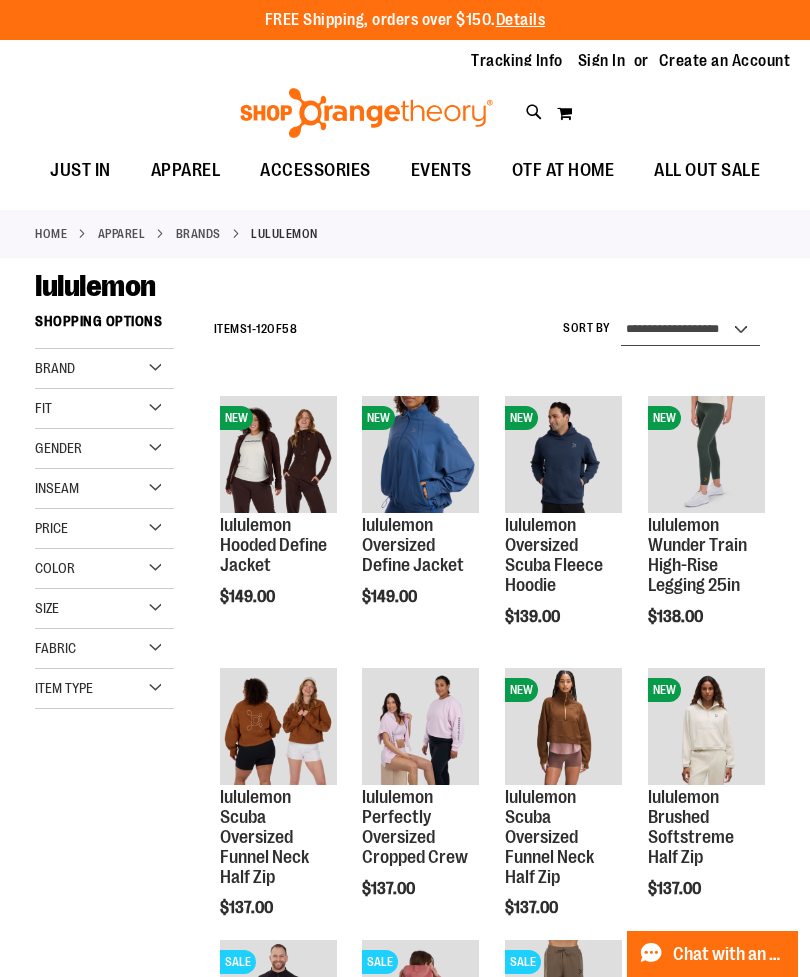 click on "**********" at bounding box center [690, 330] 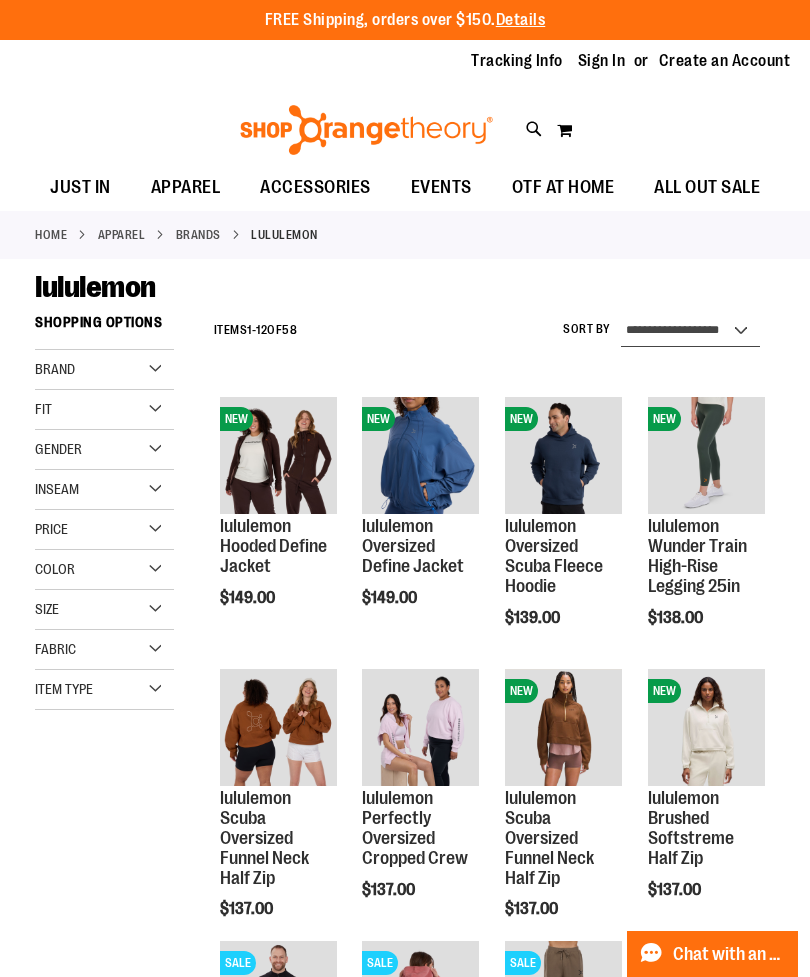 select on "**********" 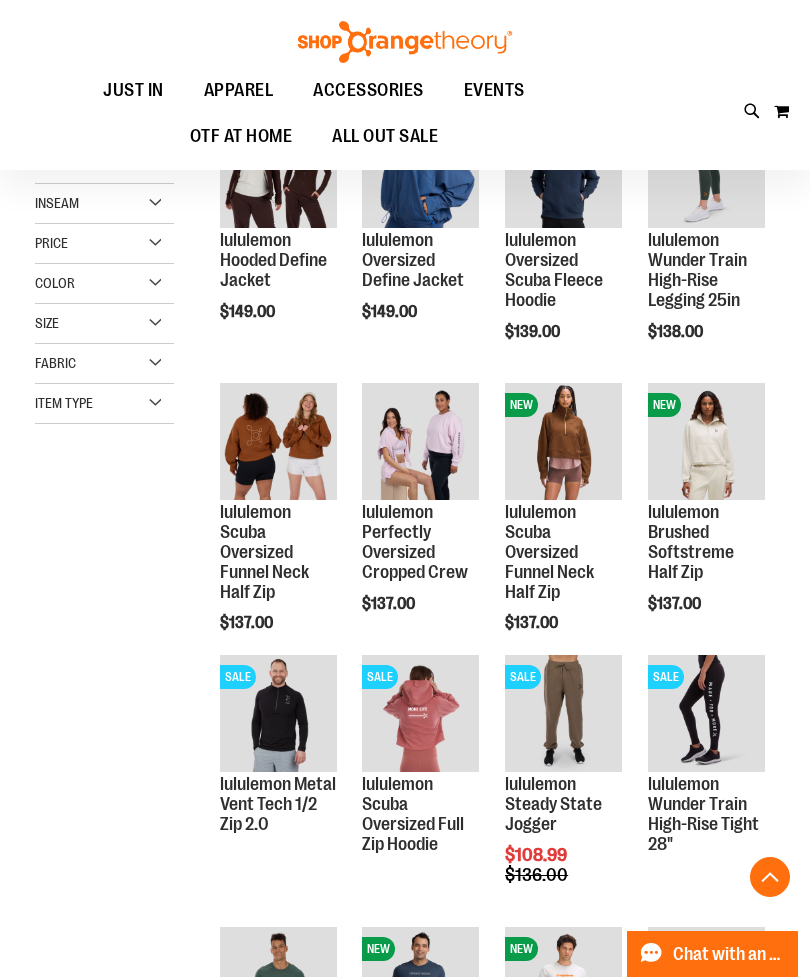 scroll, scrollTop: 305, scrollLeft: 0, axis: vertical 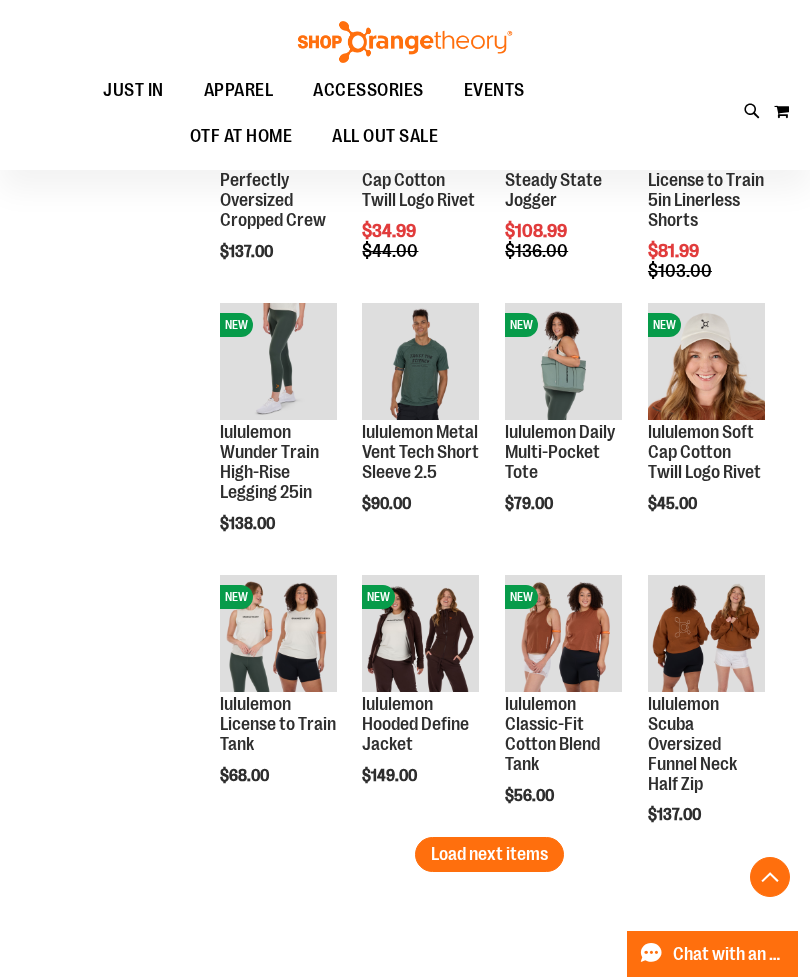 click on "Quickview" at bounding box center [267, 669] 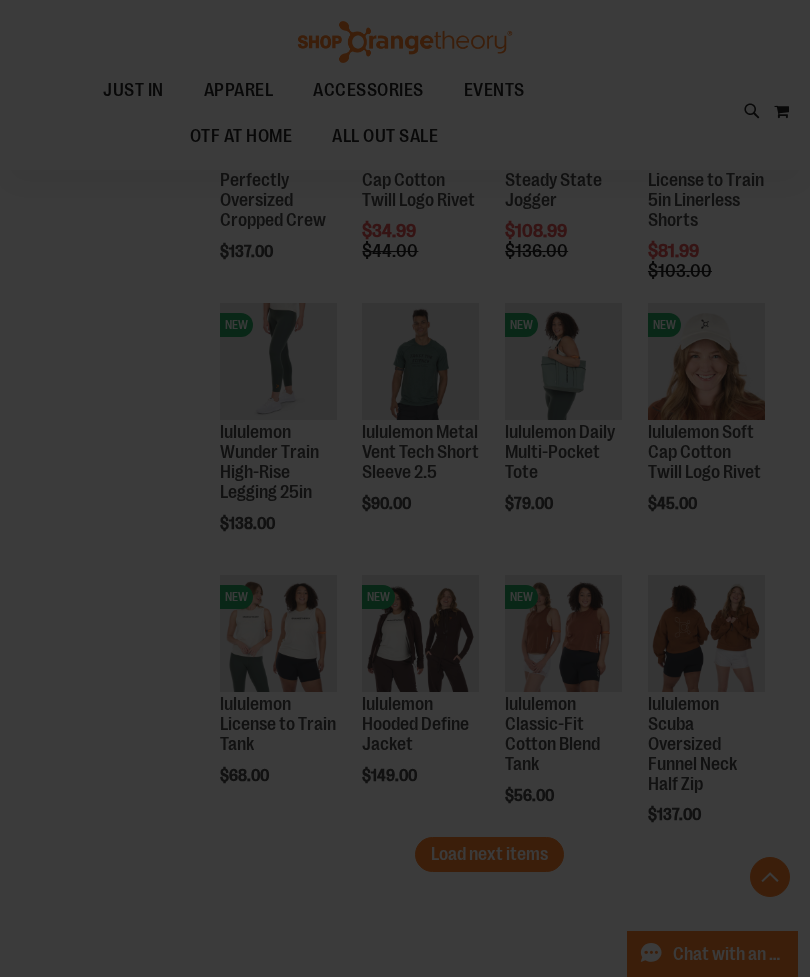 scroll, scrollTop: 0, scrollLeft: 0, axis: both 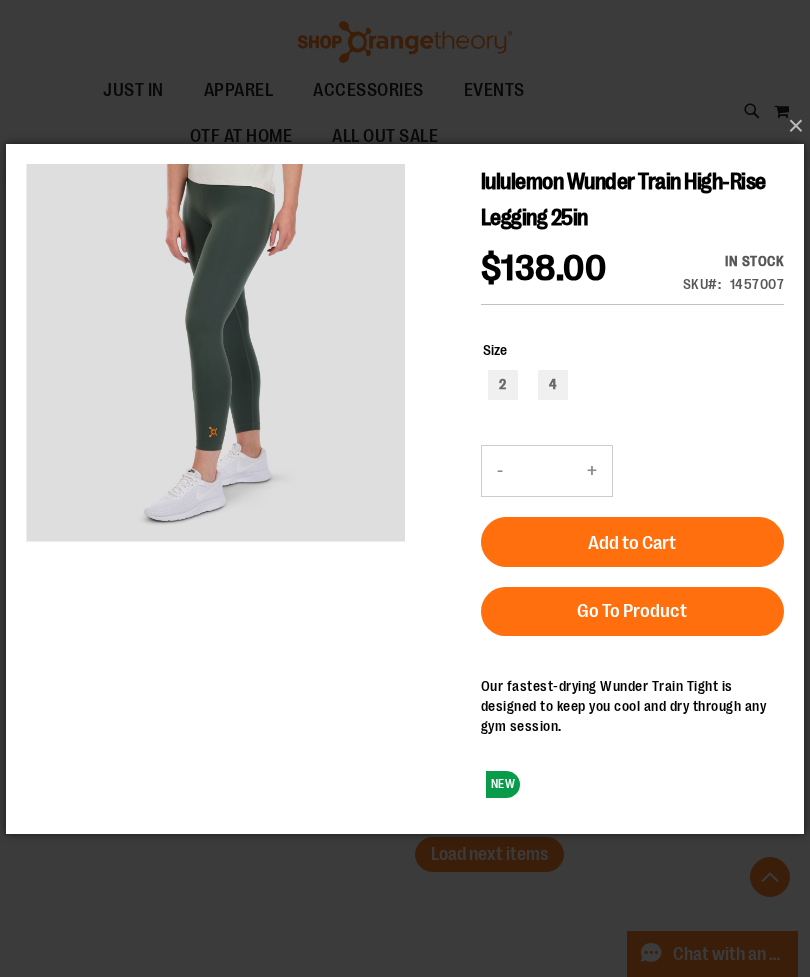 click on "×" at bounding box center (405, 488) 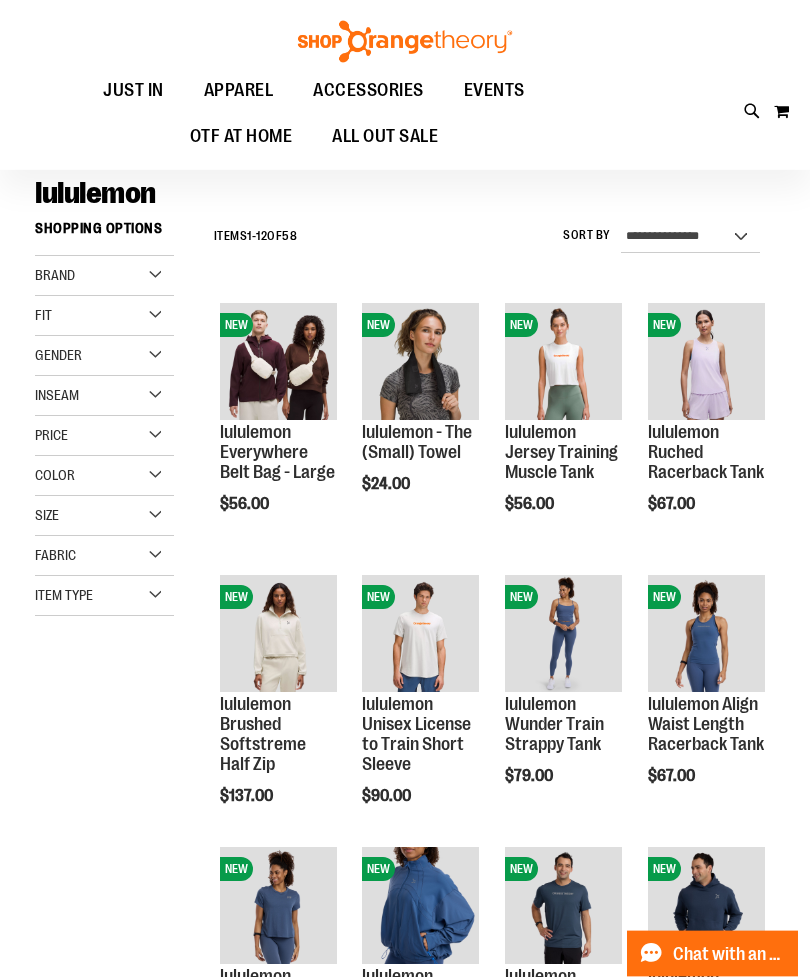 scroll, scrollTop: 93, scrollLeft: 0, axis: vertical 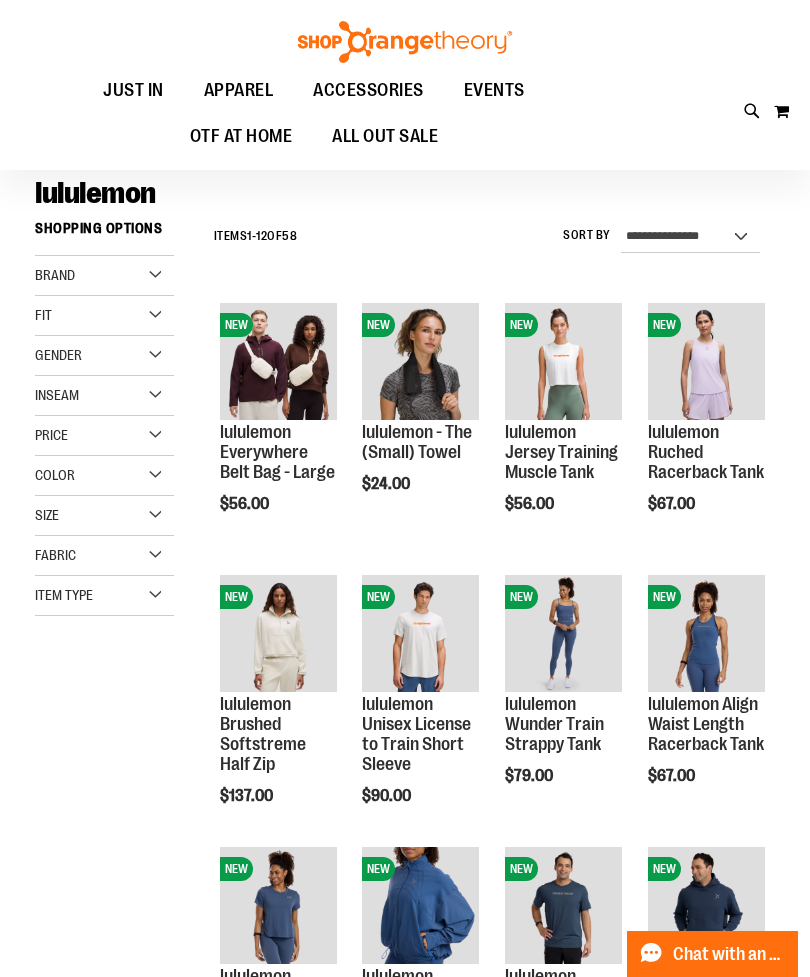 click on "Quickview" at bounding box center [267, 941] 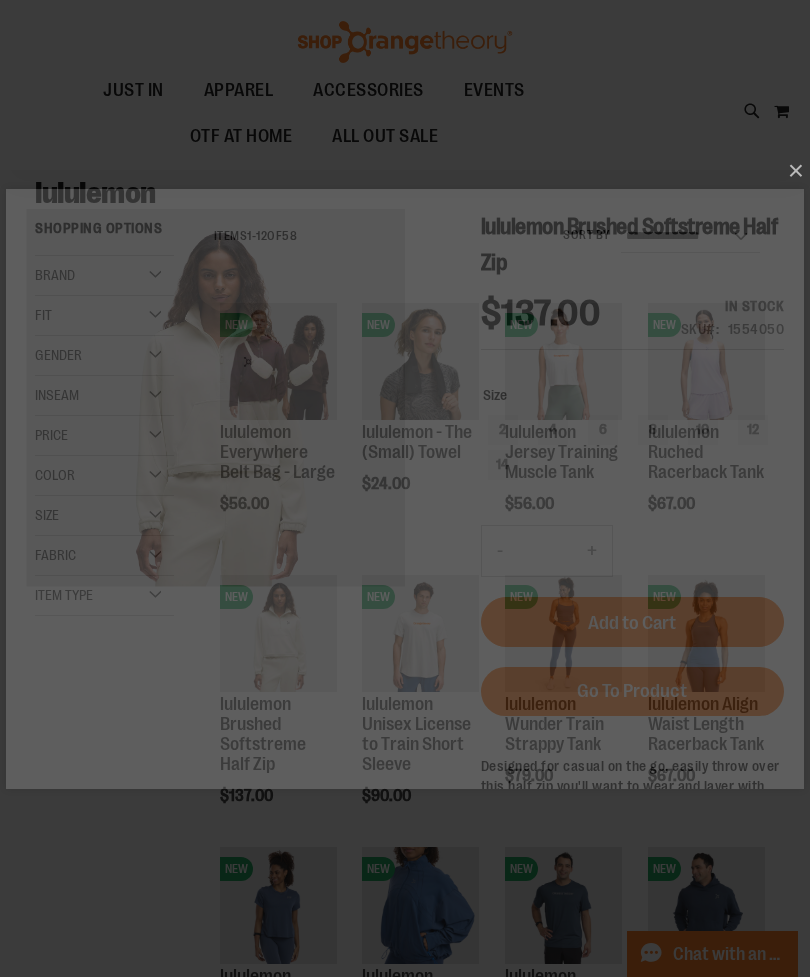 scroll, scrollTop: 0, scrollLeft: 0, axis: both 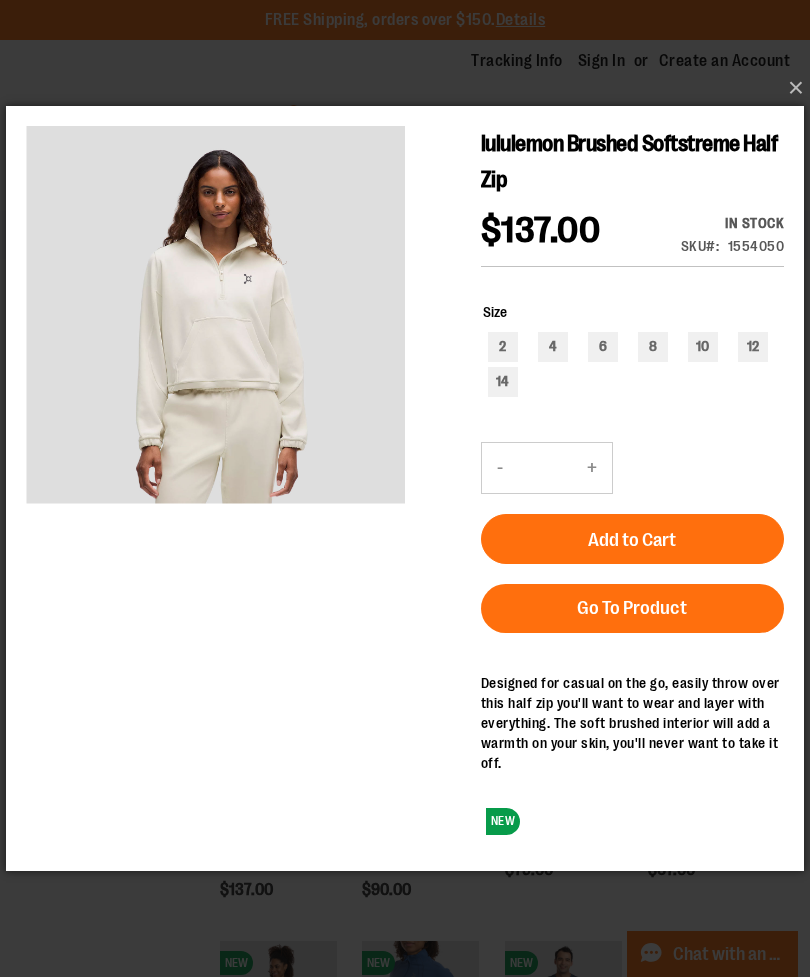 click on "×" at bounding box center [411, 88] 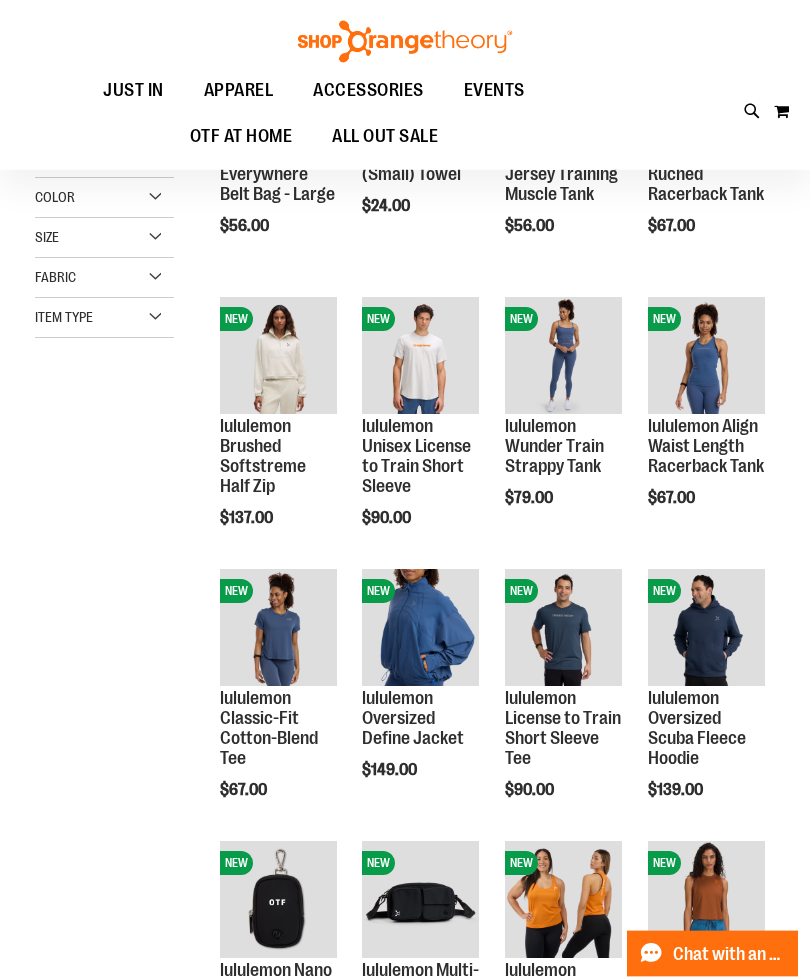 scroll, scrollTop: 162, scrollLeft: 0, axis: vertical 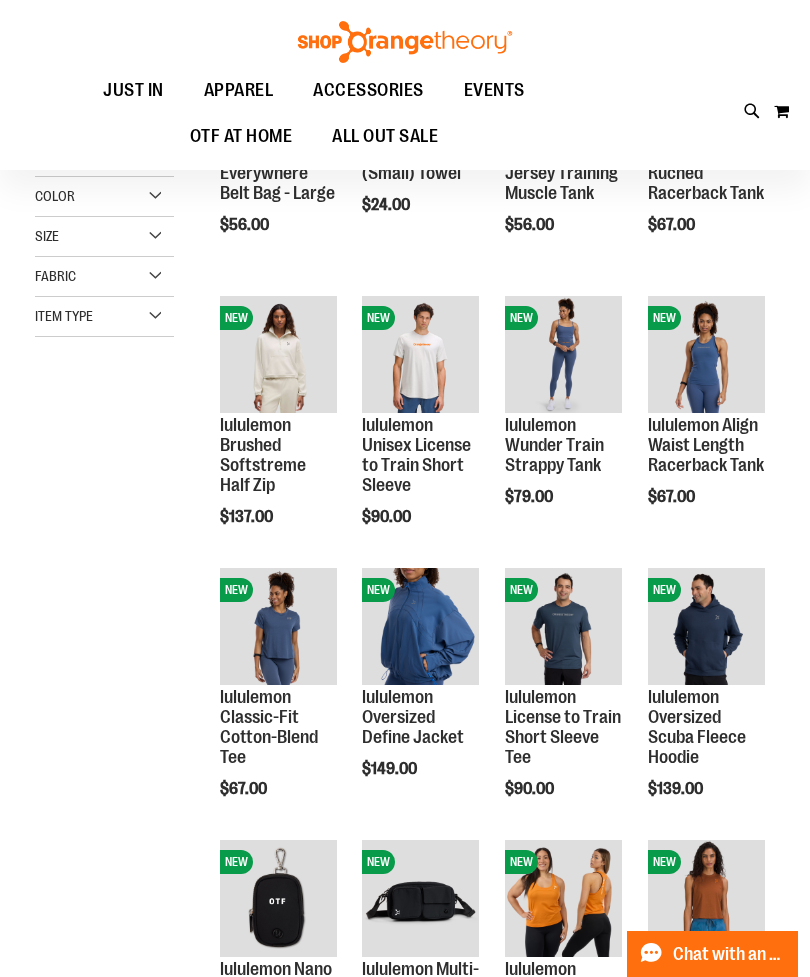 click on "Quickview" at bounding box center (267, 934) 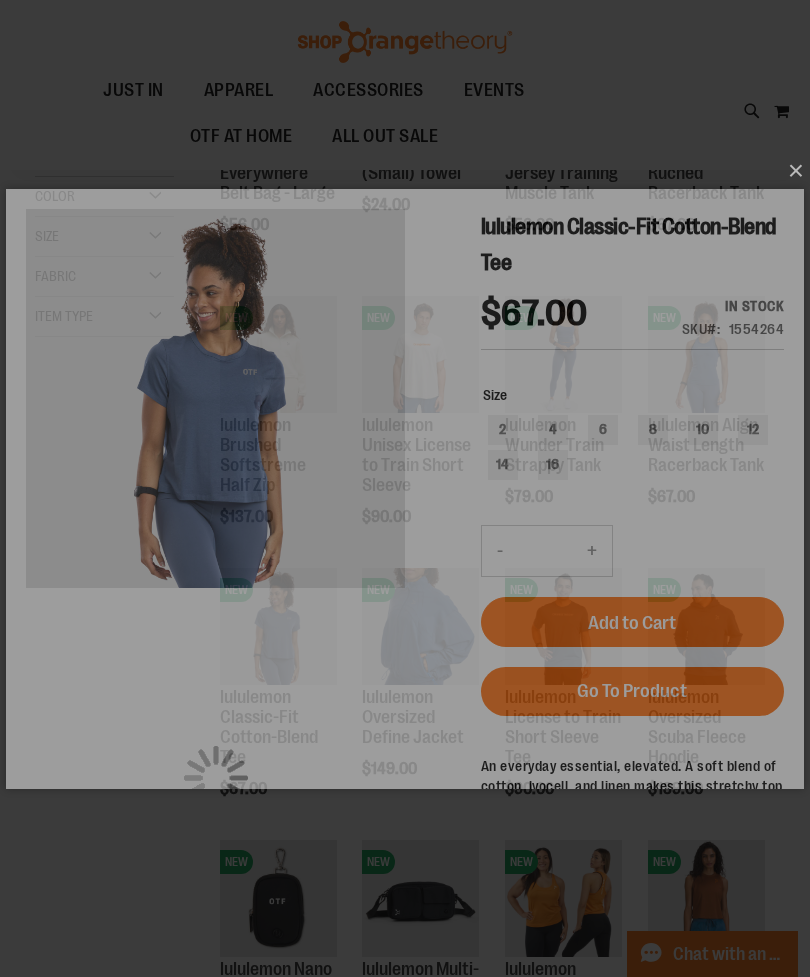 scroll, scrollTop: 0, scrollLeft: 0, axis: both 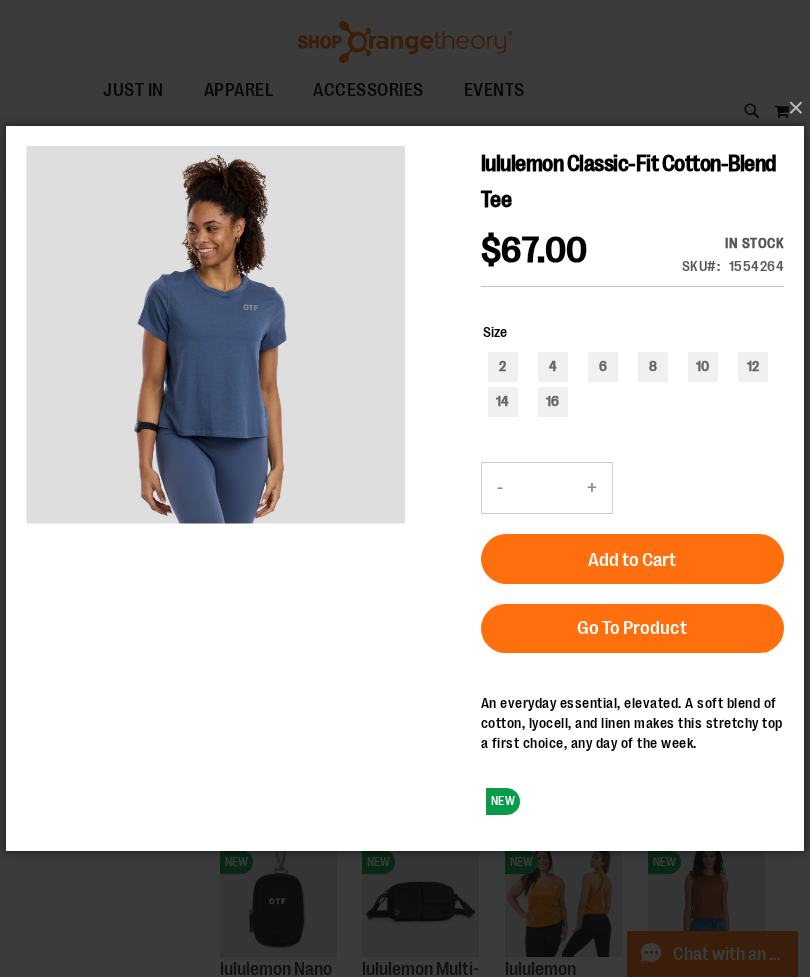 click on "×" at bounding box center [411, 108] 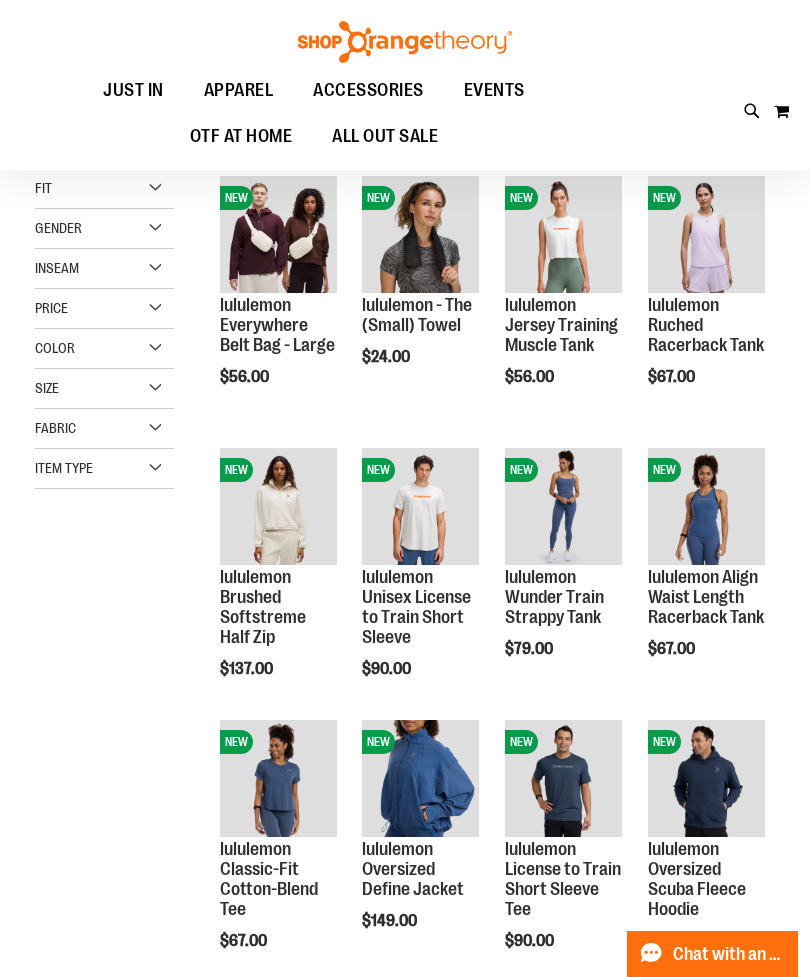 scroll, scrollTop: 9, scrollLeft: 0, axis: vertical 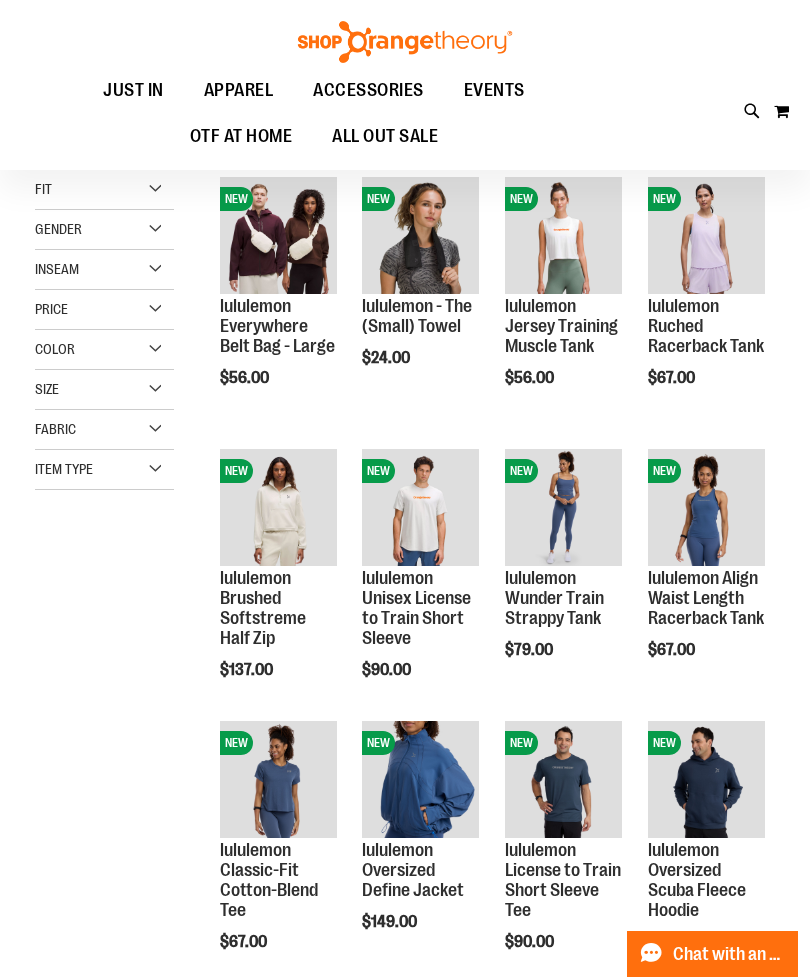 click on "Quickview" at bounding box center [267, 815] 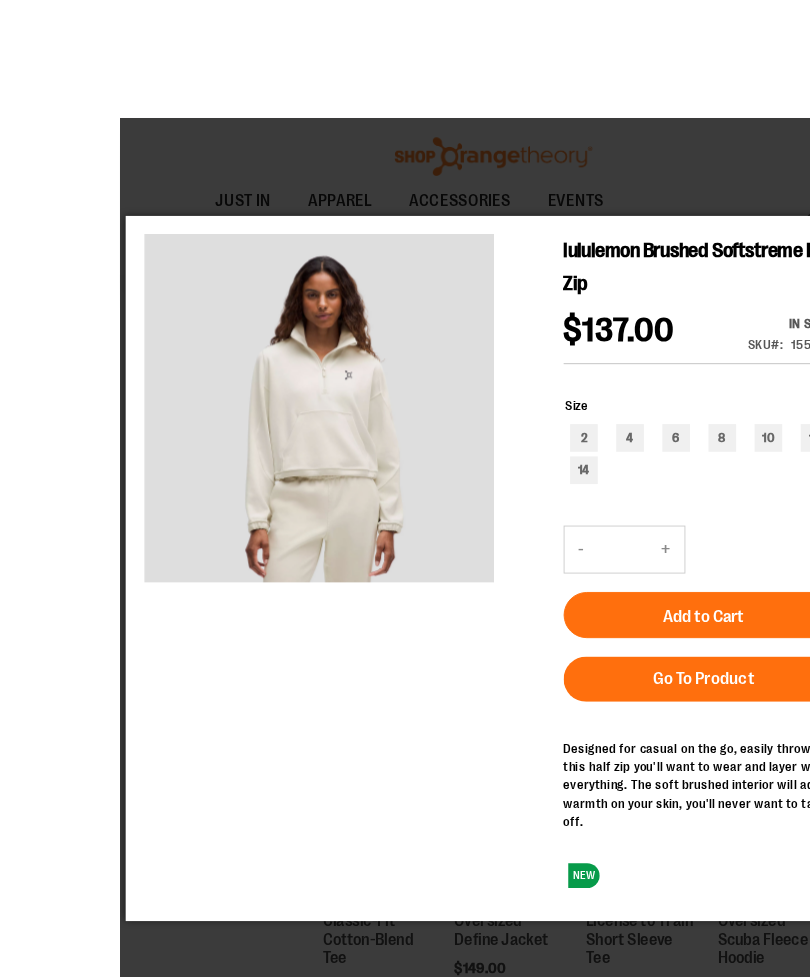 scroll, scrollTop: 0, scrollLeft: 0, axis: both 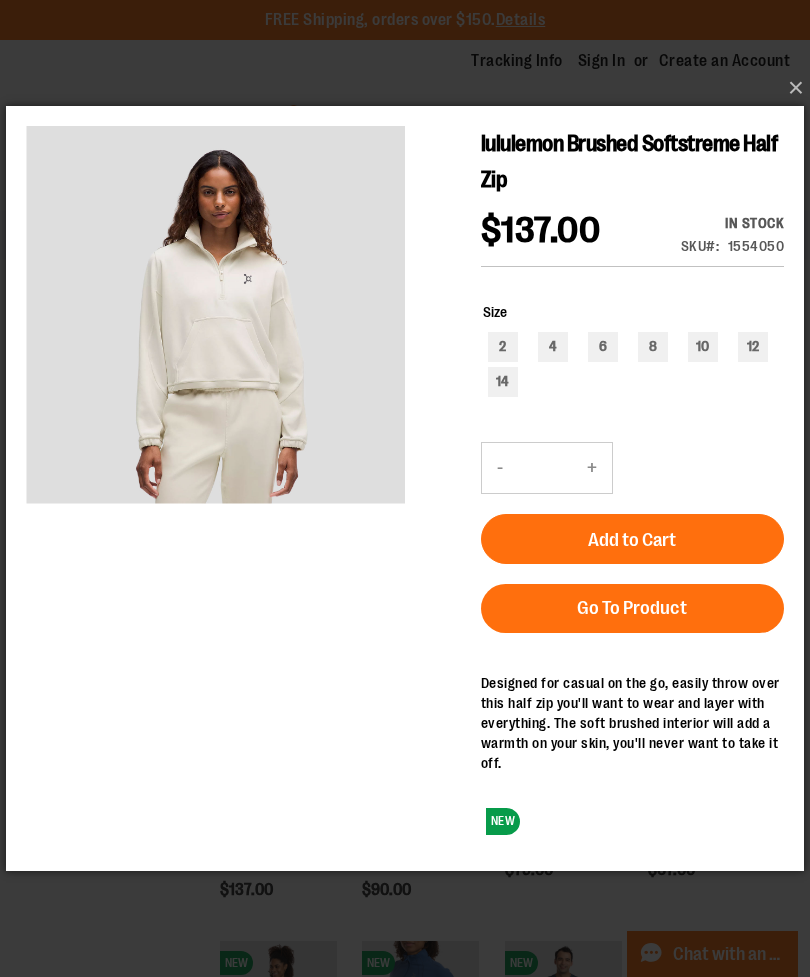 click on "×" at bounding box center [411, 88] 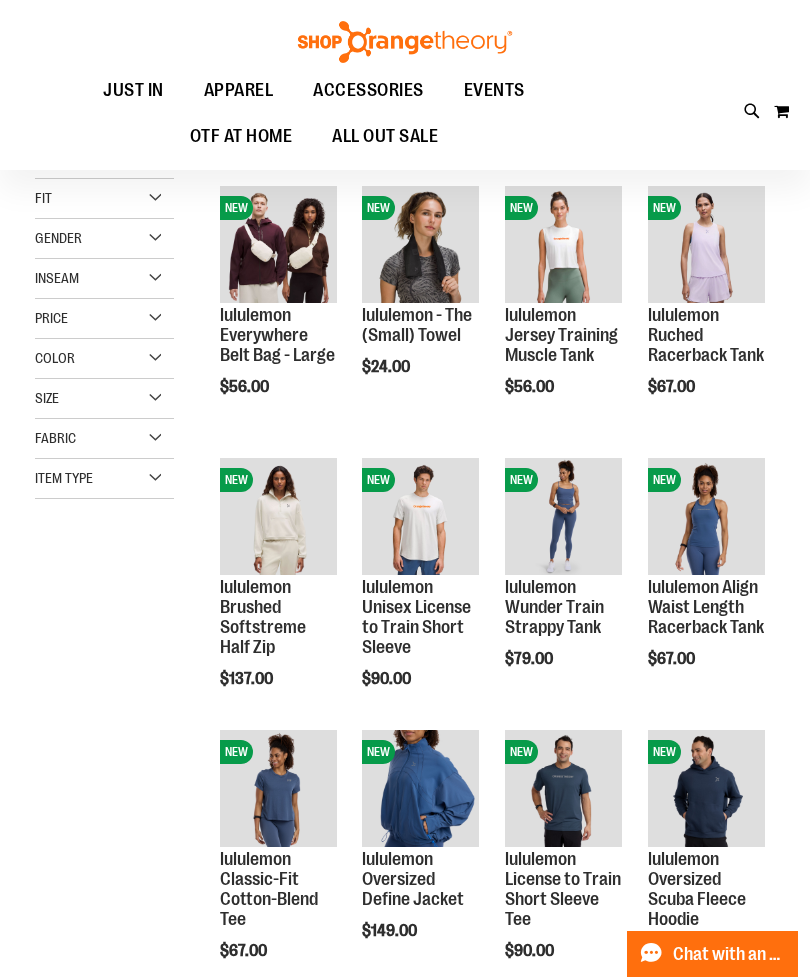 scroll, scrollTop: 9, scrollLeft: 0, axis: vertical 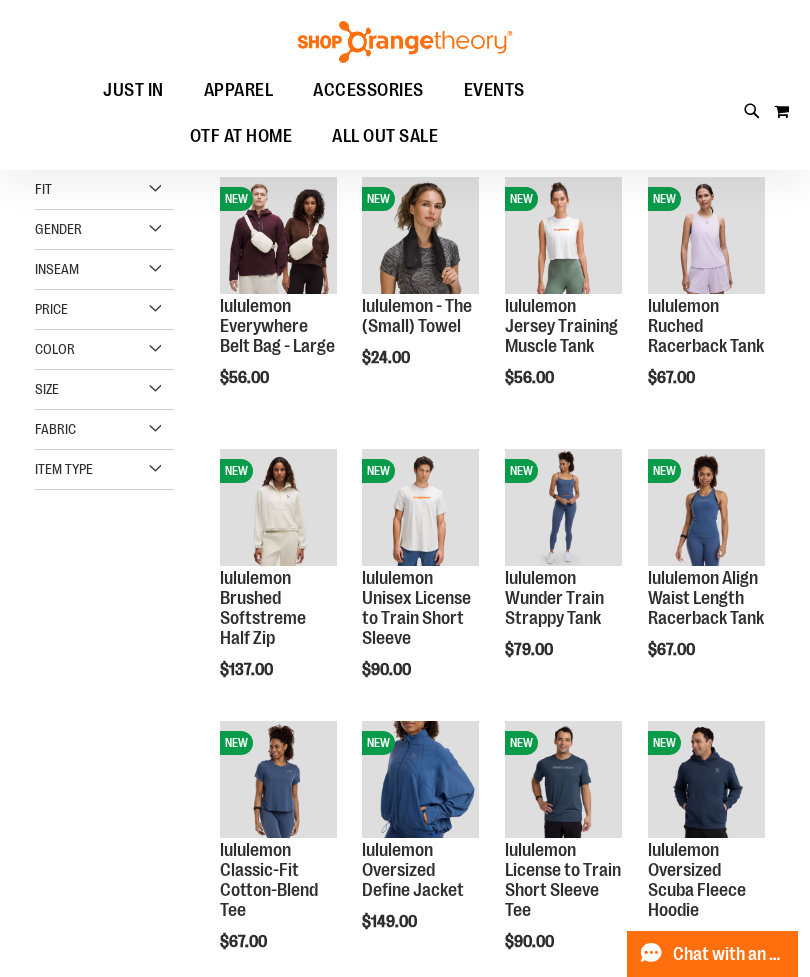 click on "lululemon Brushed Softstreme Half Zip" at bounding box center [263, 607] 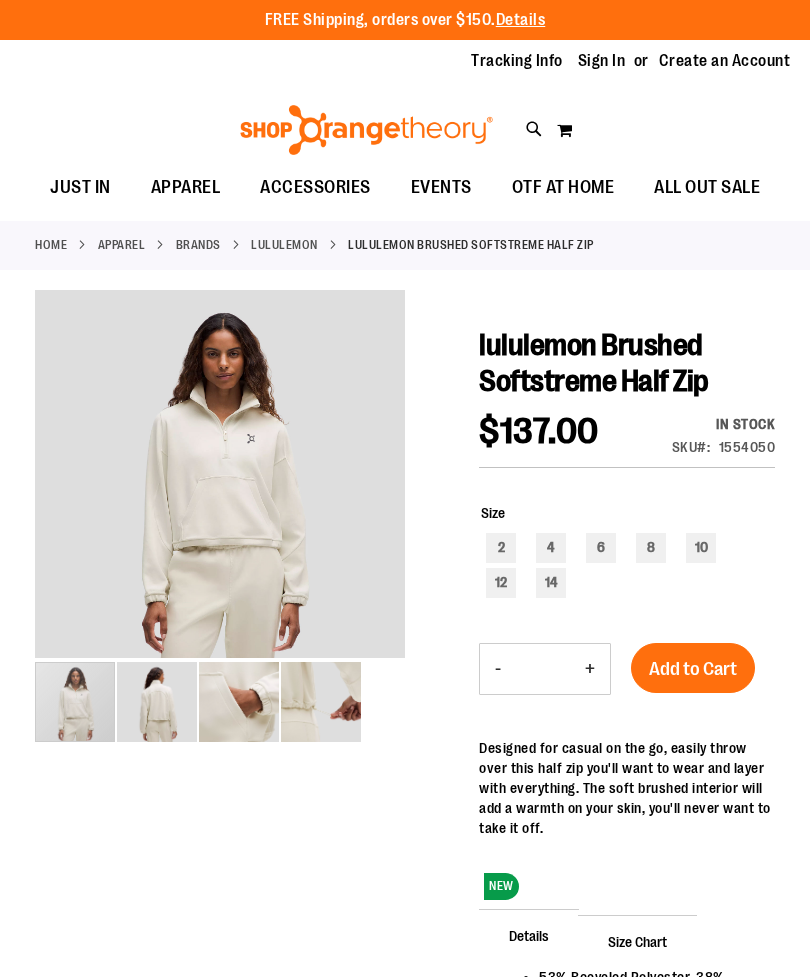 scroll, scrollTop: 0, scrollLeft: 0, axis: both 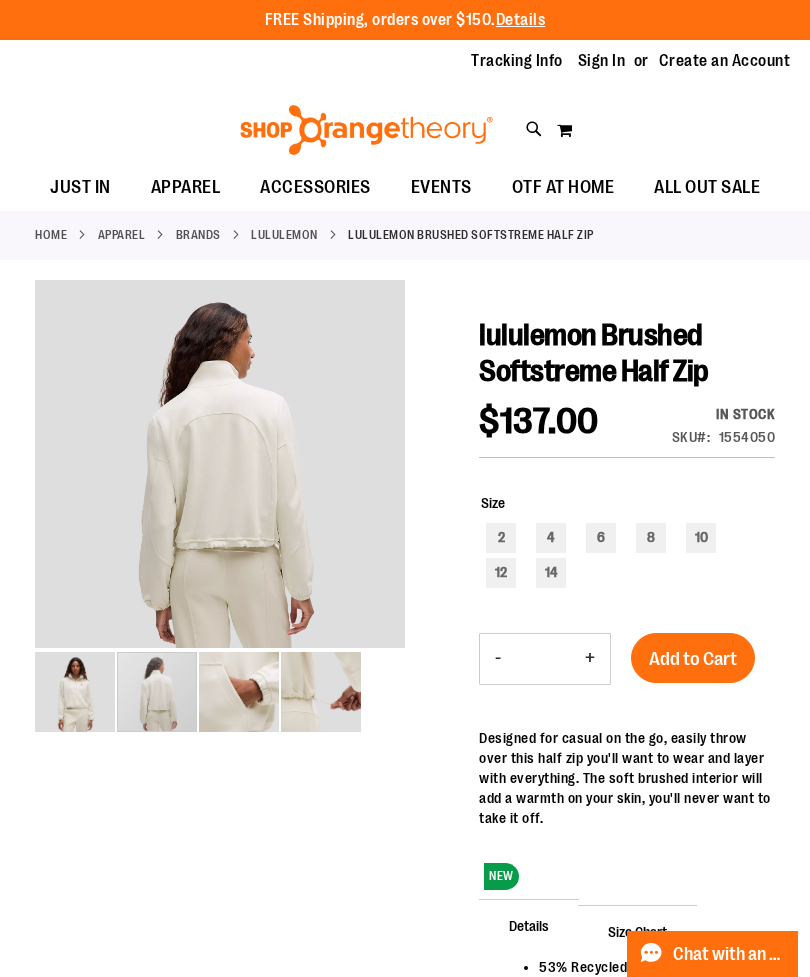 click at bounding box center (157, 692) 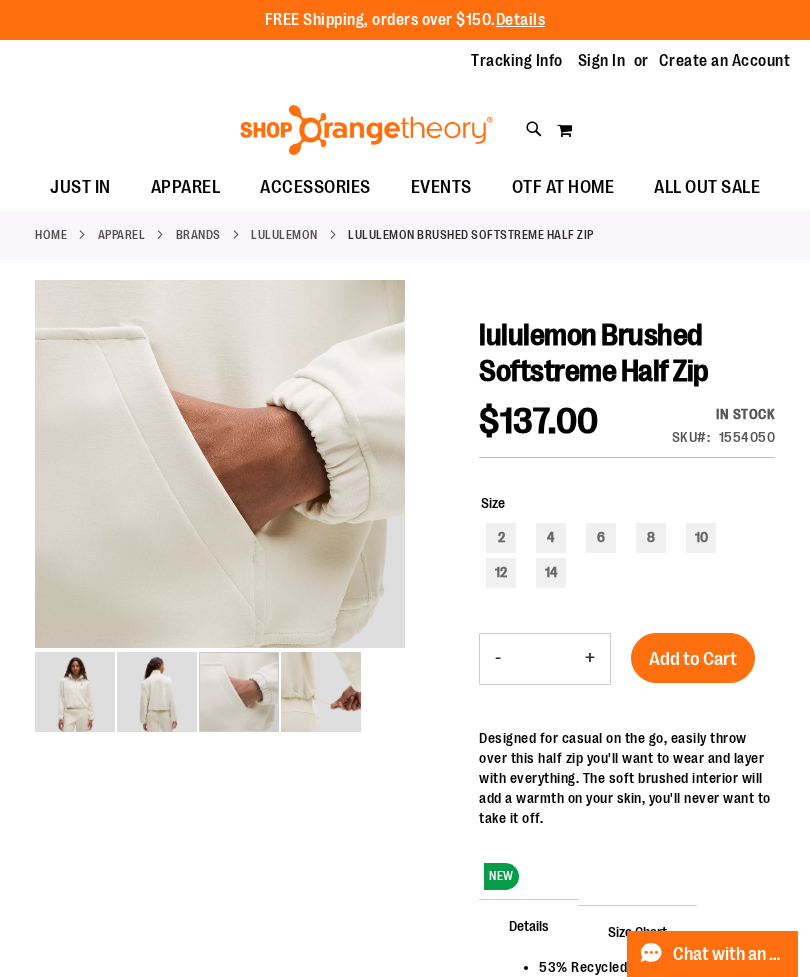 click at bounding box center [239, 692] 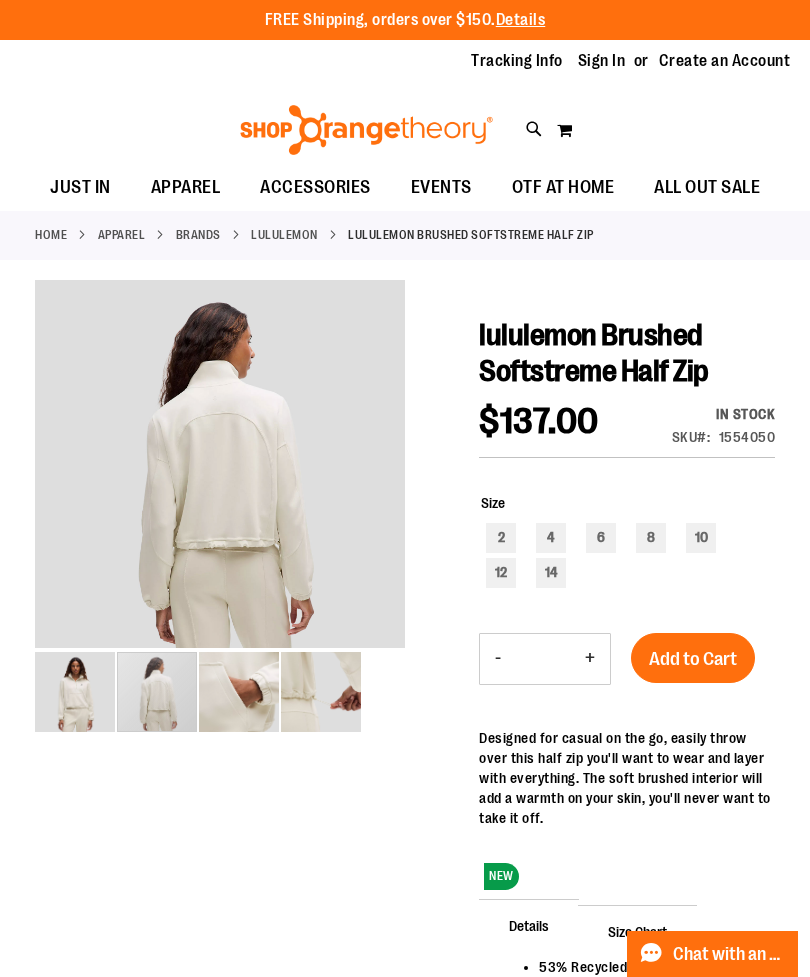 click at bounding box center [157, 692] 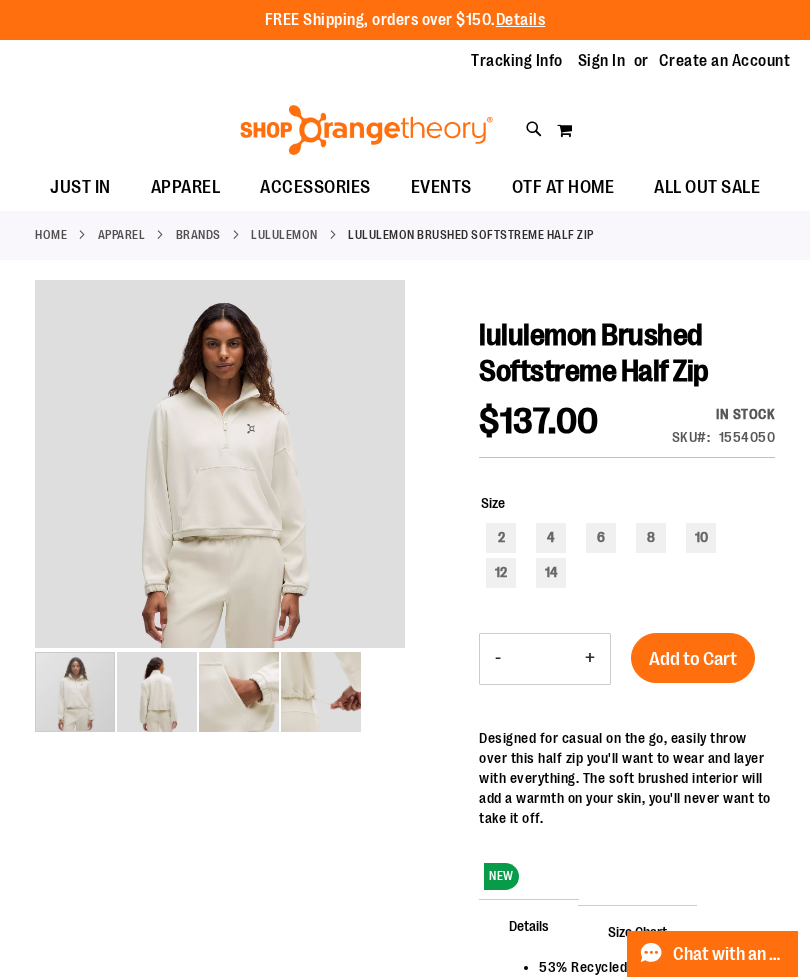 click at bounding box center [75, 692] 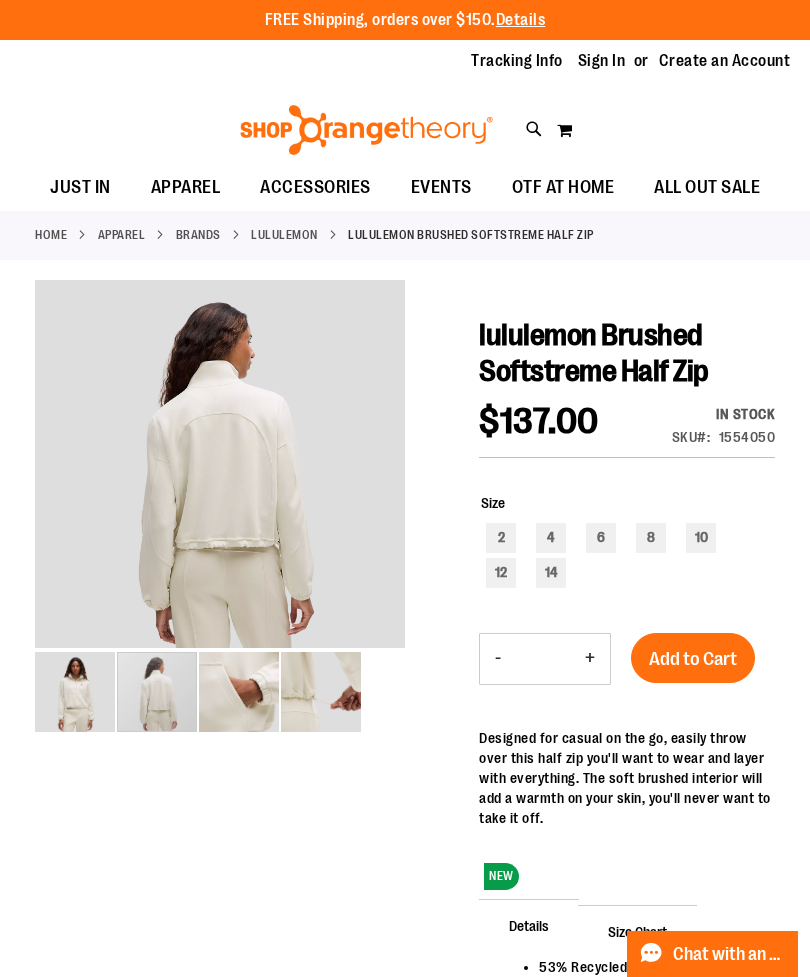 click at bounding box center [157, 692] 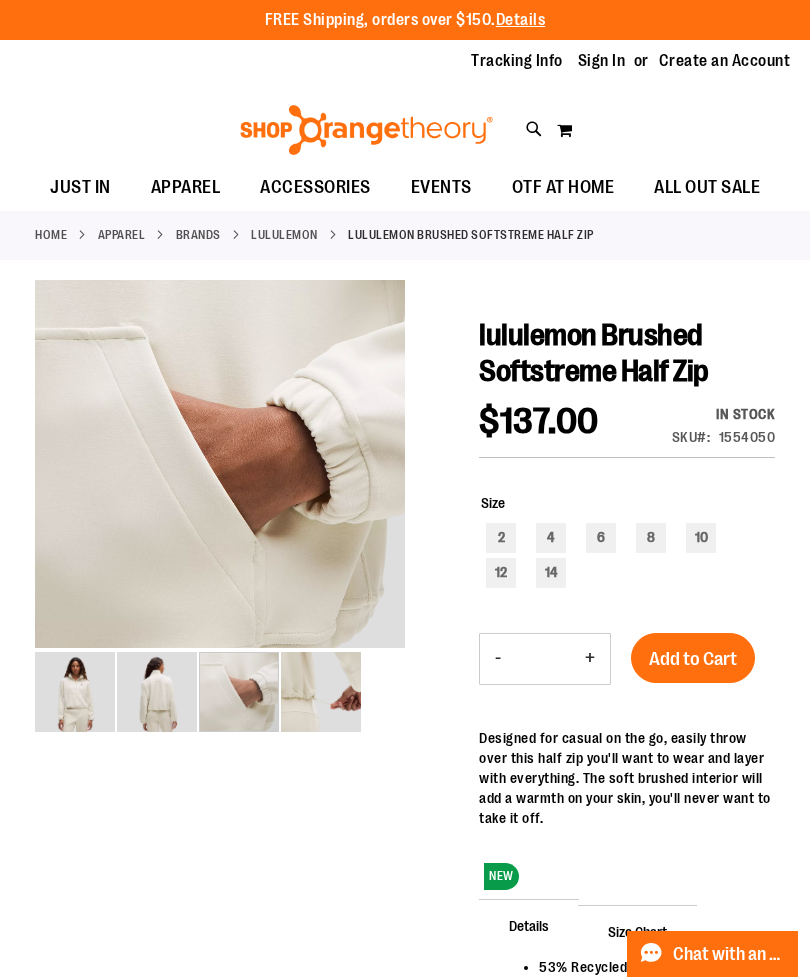 click at bounding box center [239, 692] 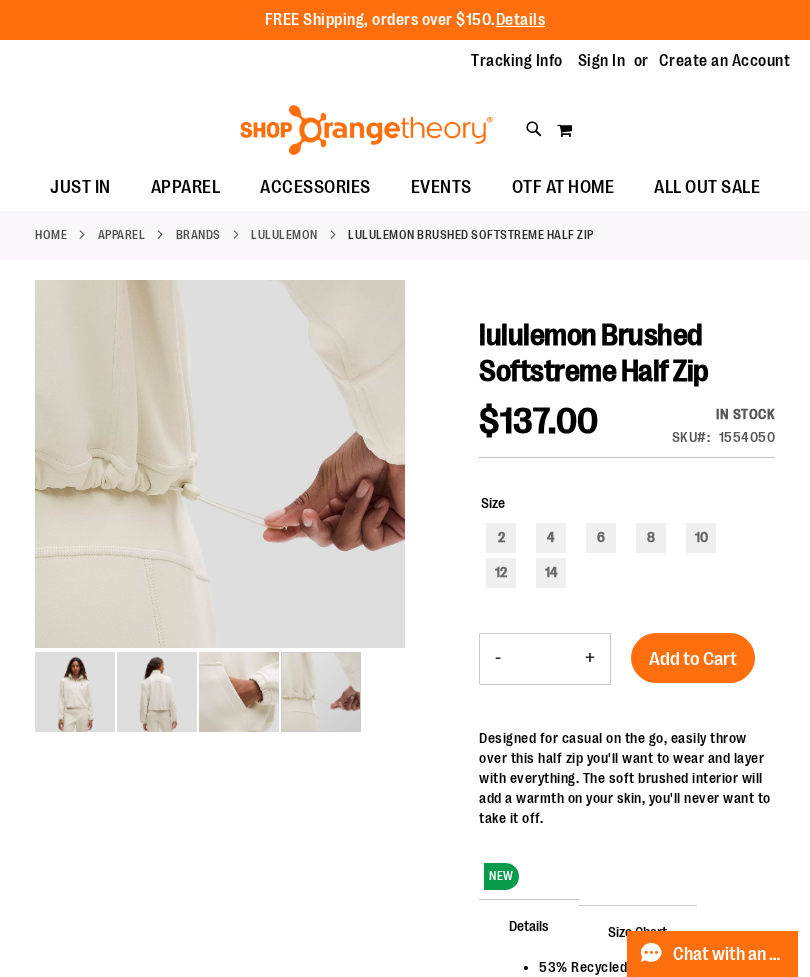 click at bounding box center [321, 692] 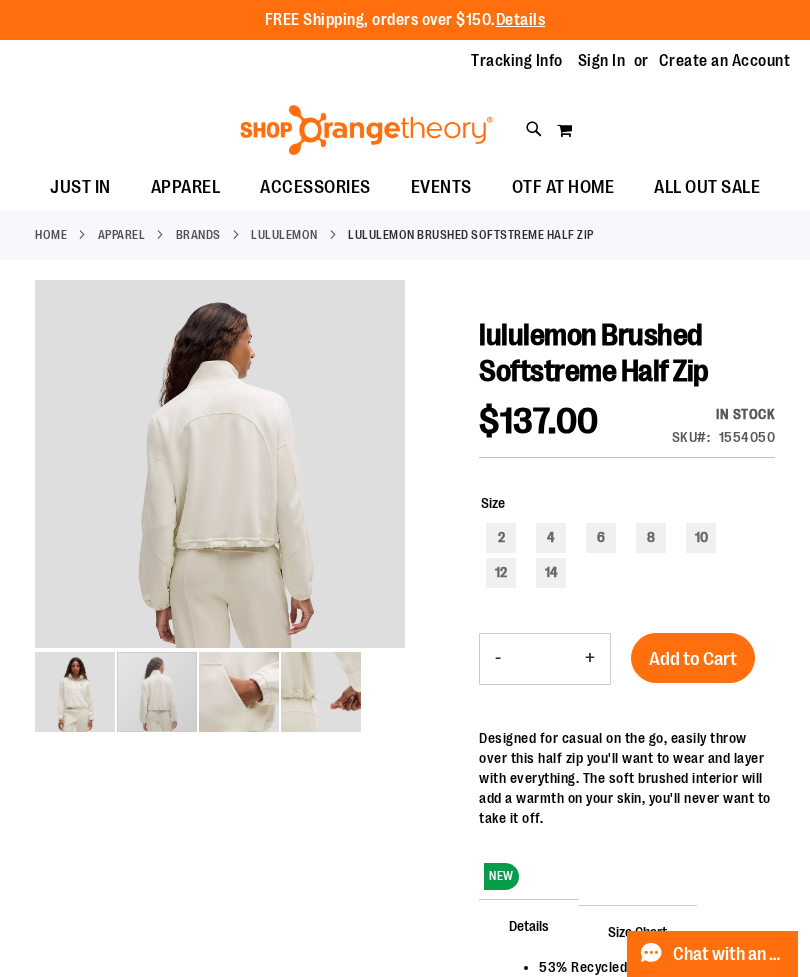 click at bounding box center (157, 692) 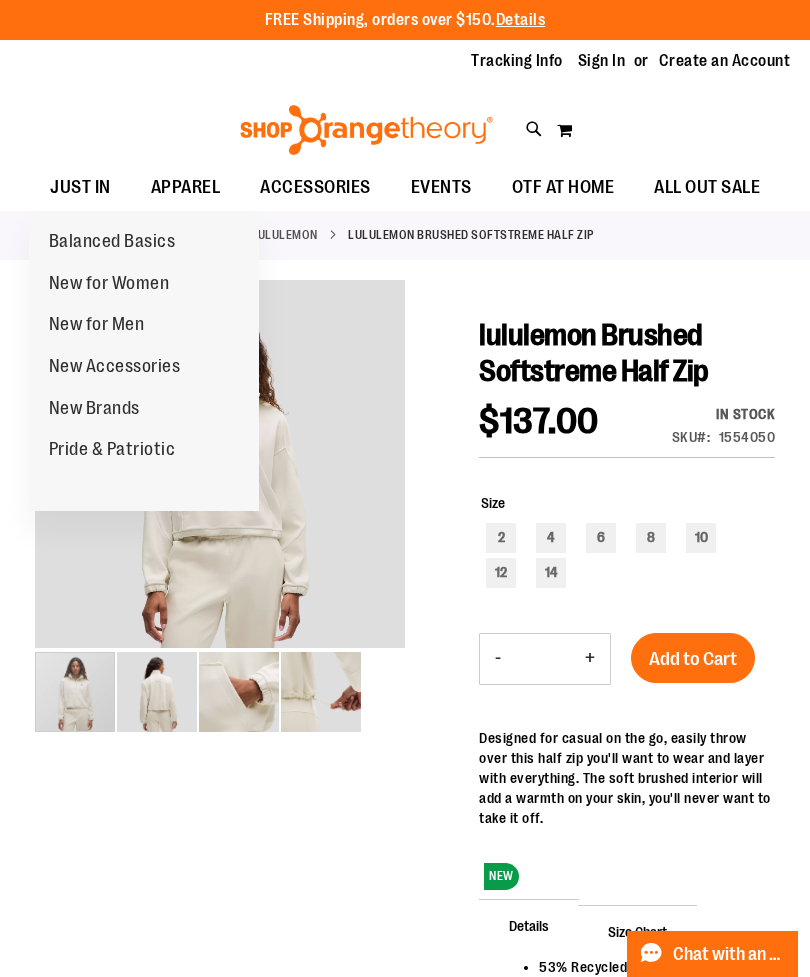 click on "JUST IN" at bounding box center [80, 187] 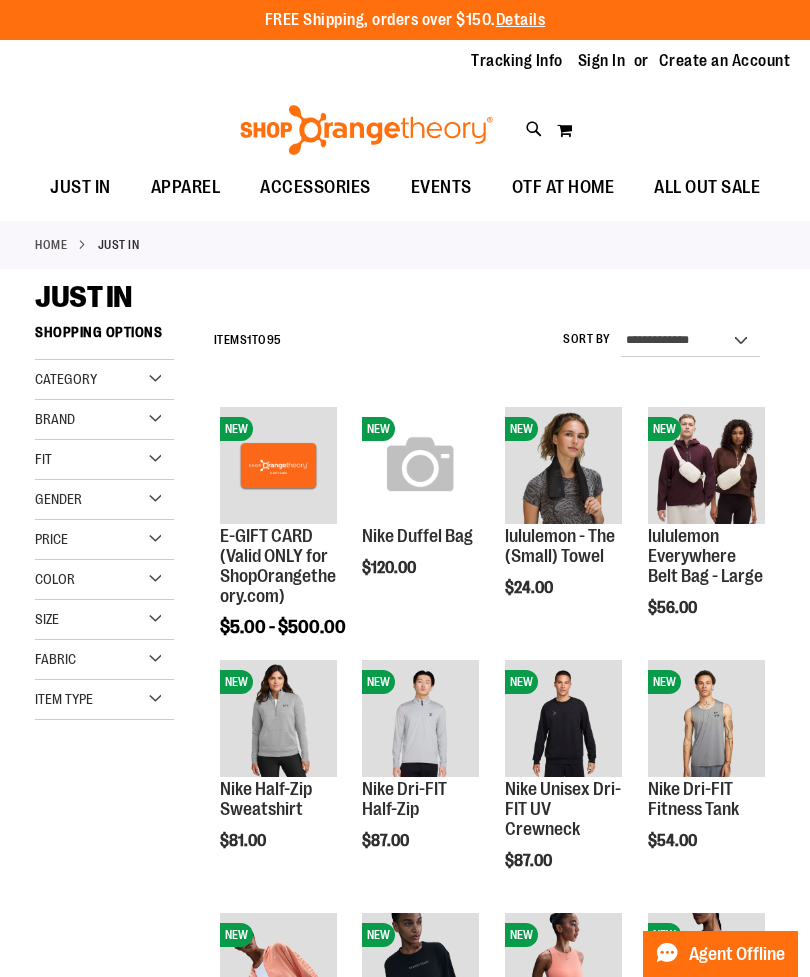 scroll, scrollTop: 0, scrollLeft: 0, axis: both 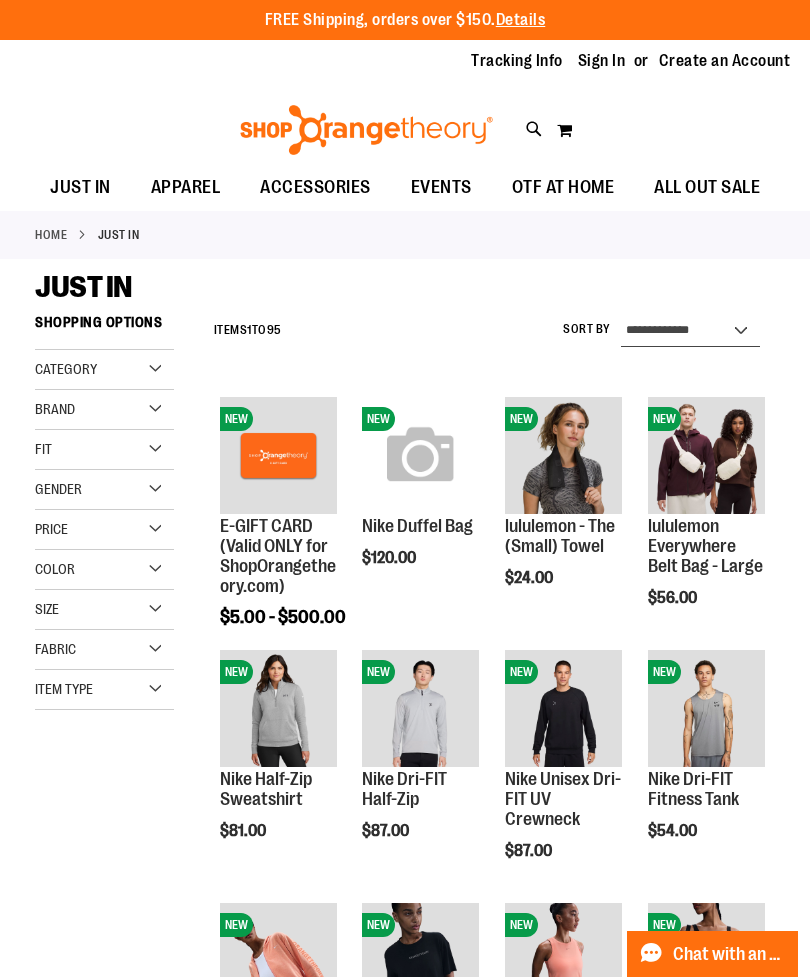 click on "**********" at bounding box center [690, 331] 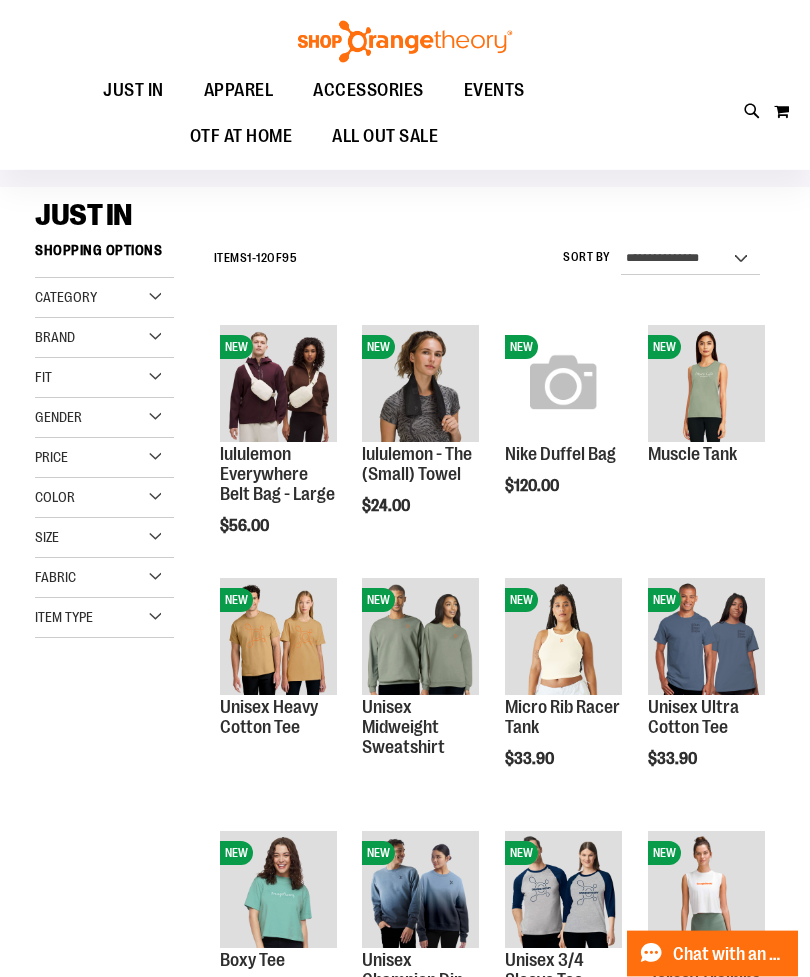 scroll, scrollTop: 69, scrollLeft: 0, axis: vertical 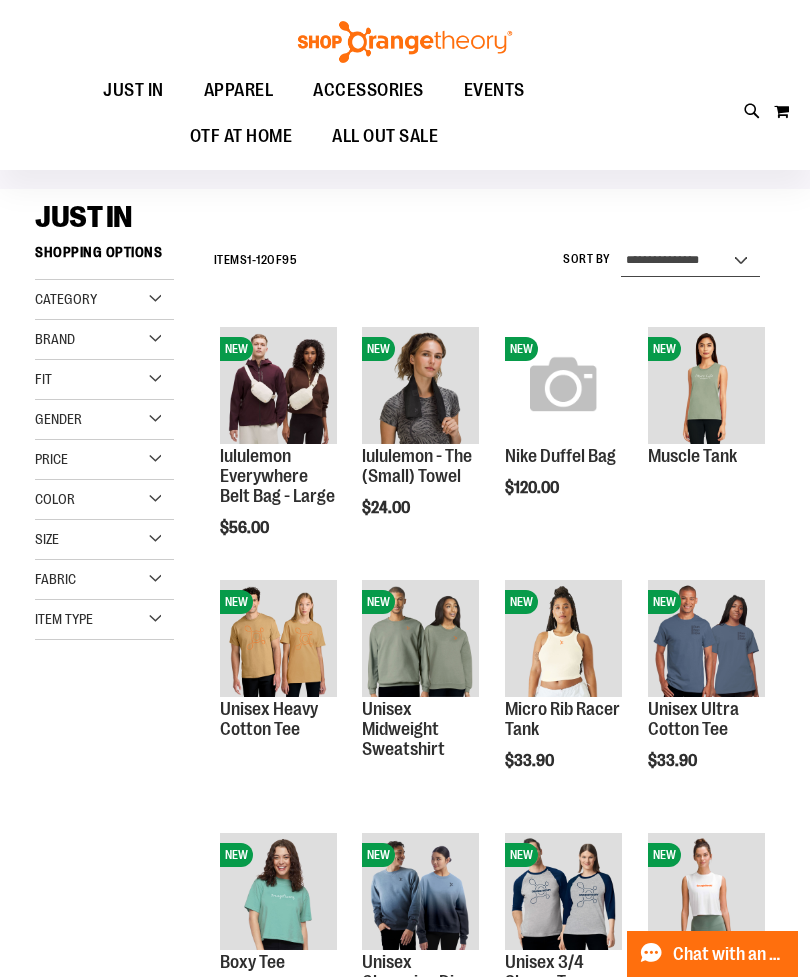 click on "**********" at bounding box center [690, 261] 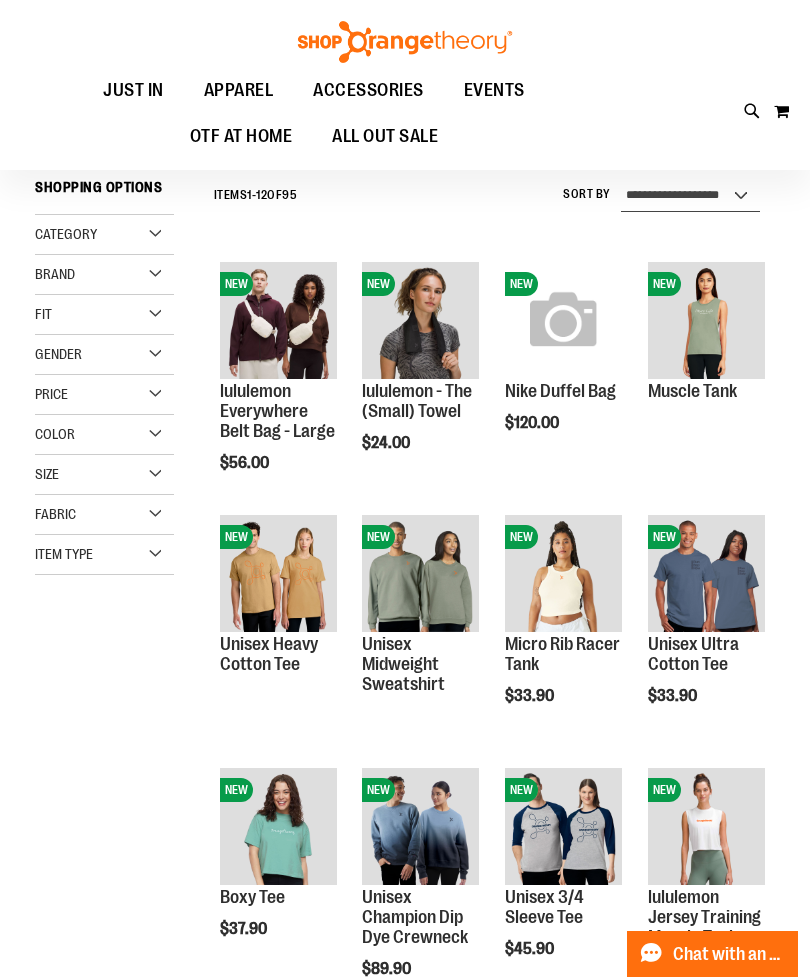 scroll, scrollTop: 135, scrollLeft: 0, axis: vertical 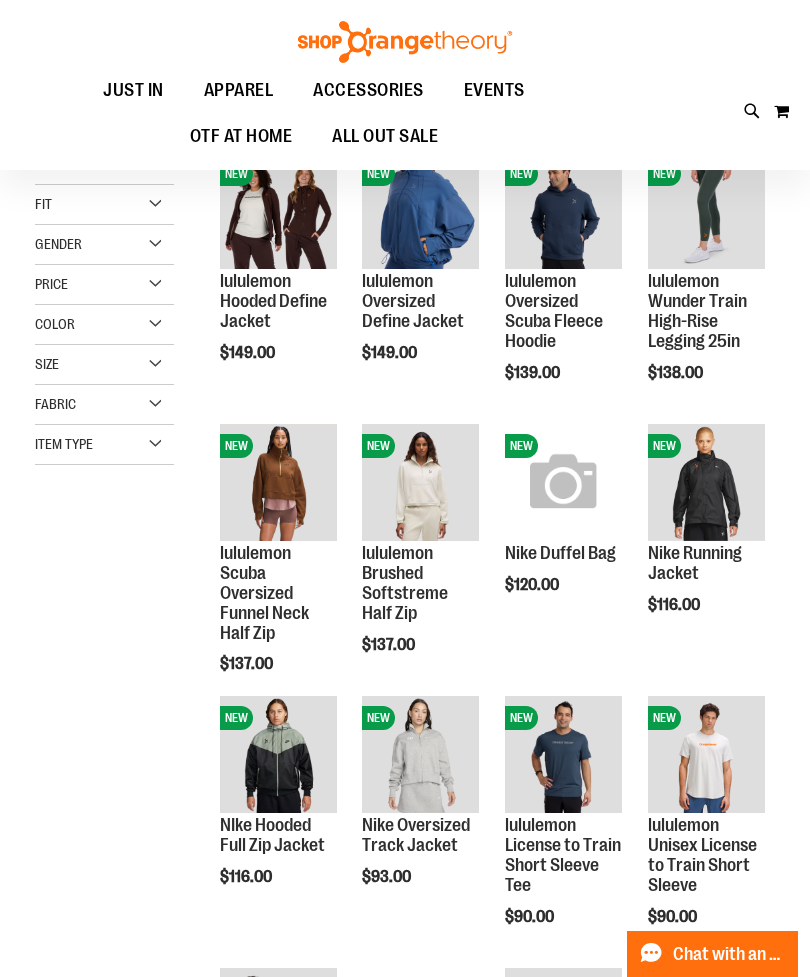click on "**********" at bounding box center (405, 977) 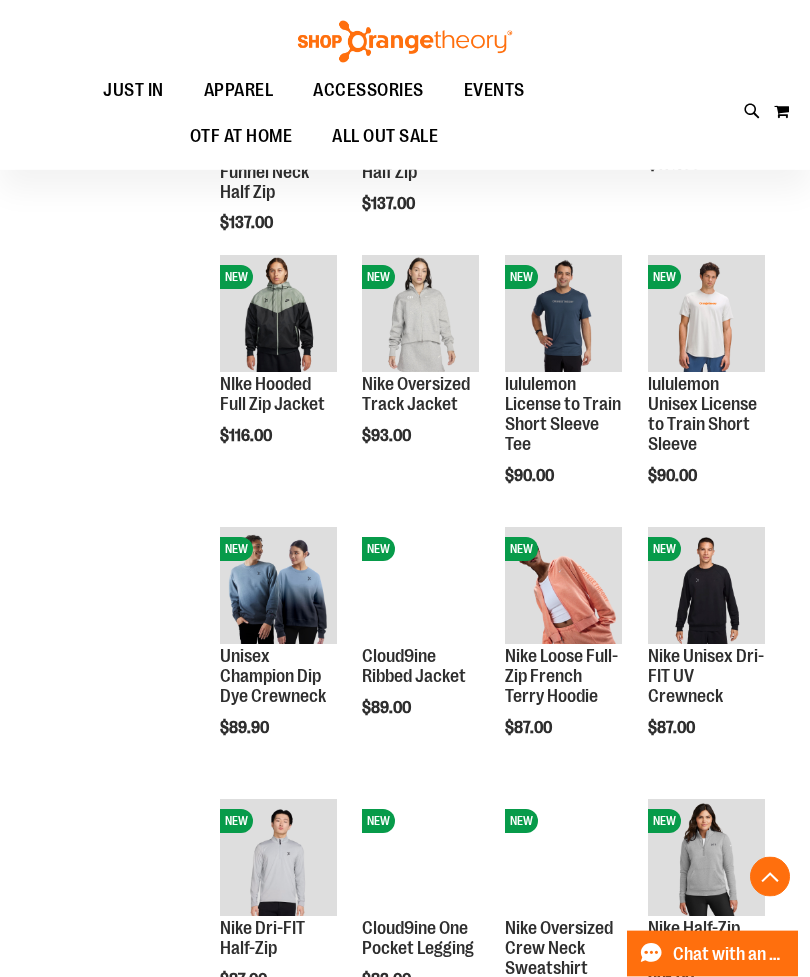 scroll, scrollTop: 702, scrollLeft: 0, axis: vertical 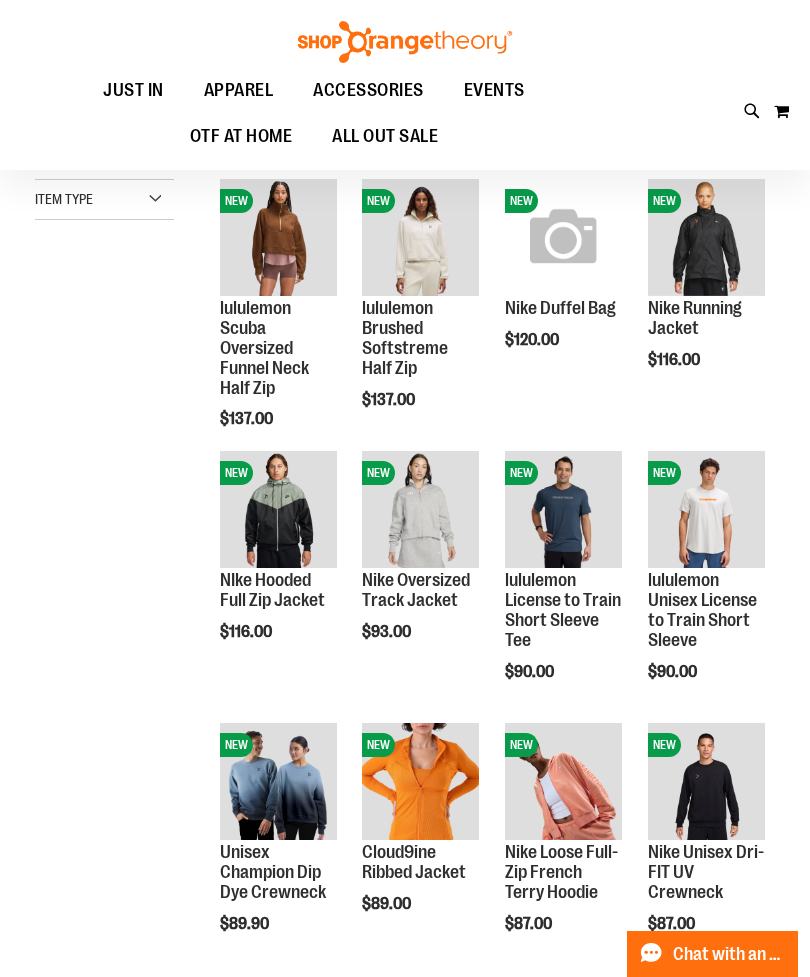 click on "lululemon Brushed Softstreme Half Zip" at bounding box center (405, 337) 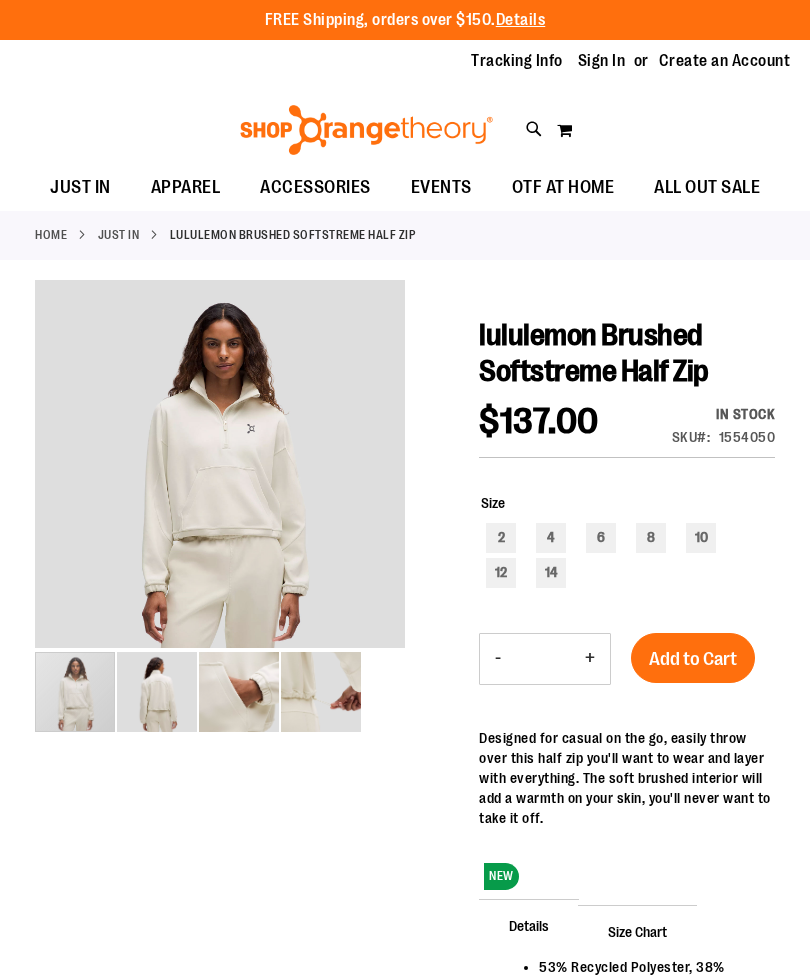 scroll, scrollTop: 0, scrollLeft: 0, axis: both 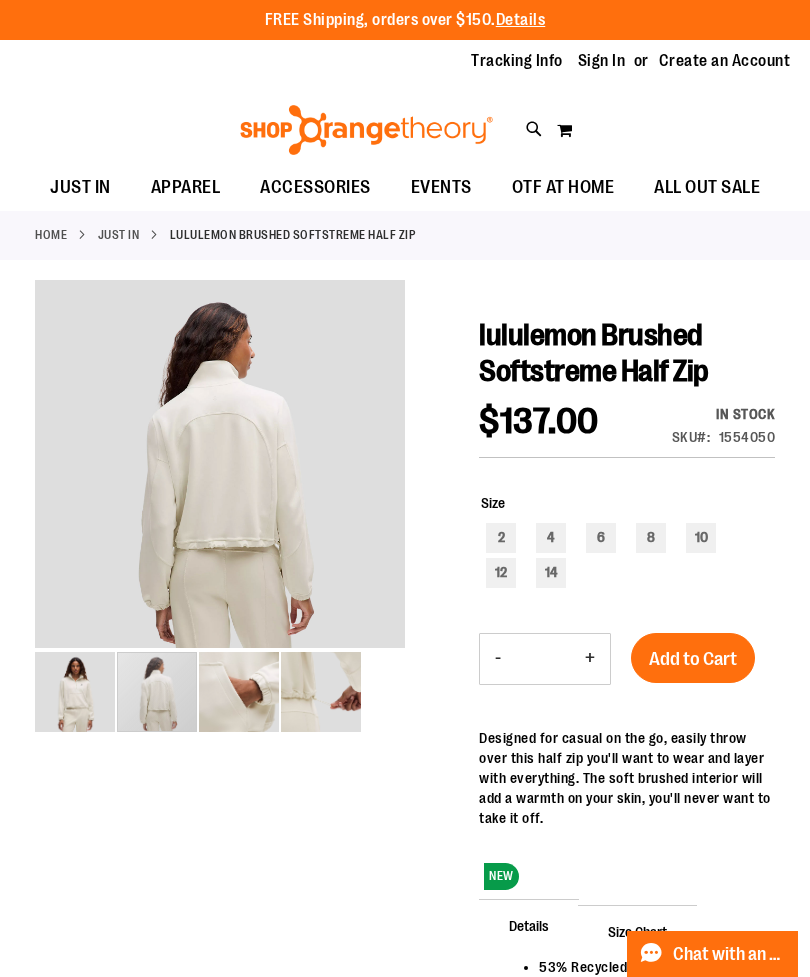 click at bounding box center (157, 692) 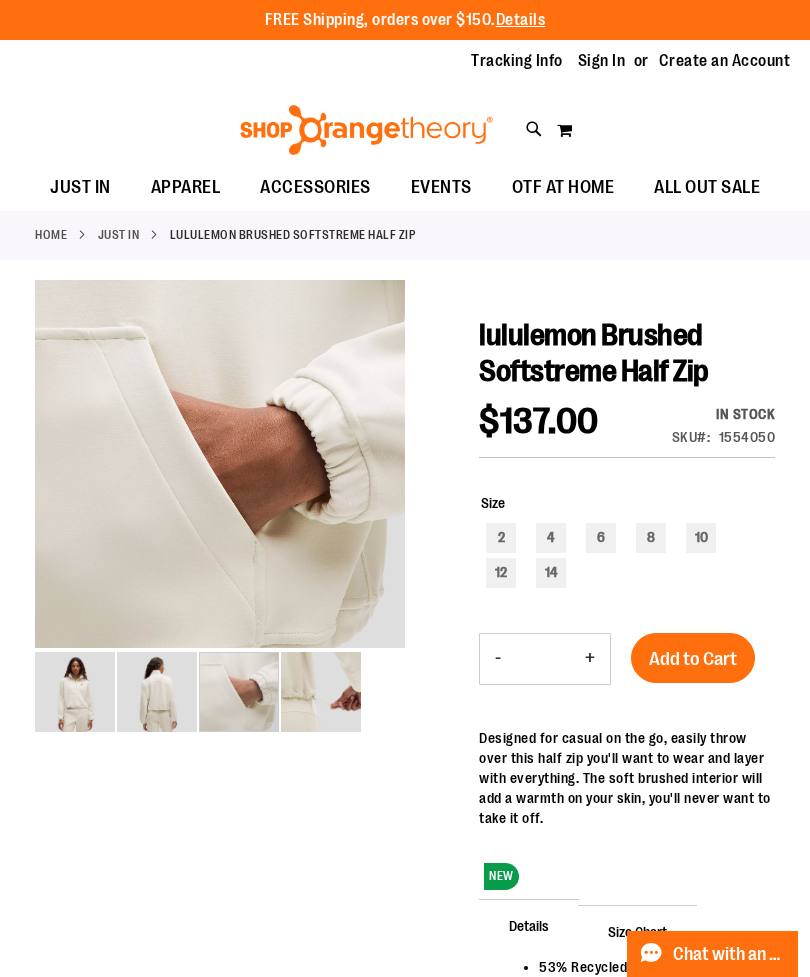 click at bounding box center (239, 692) 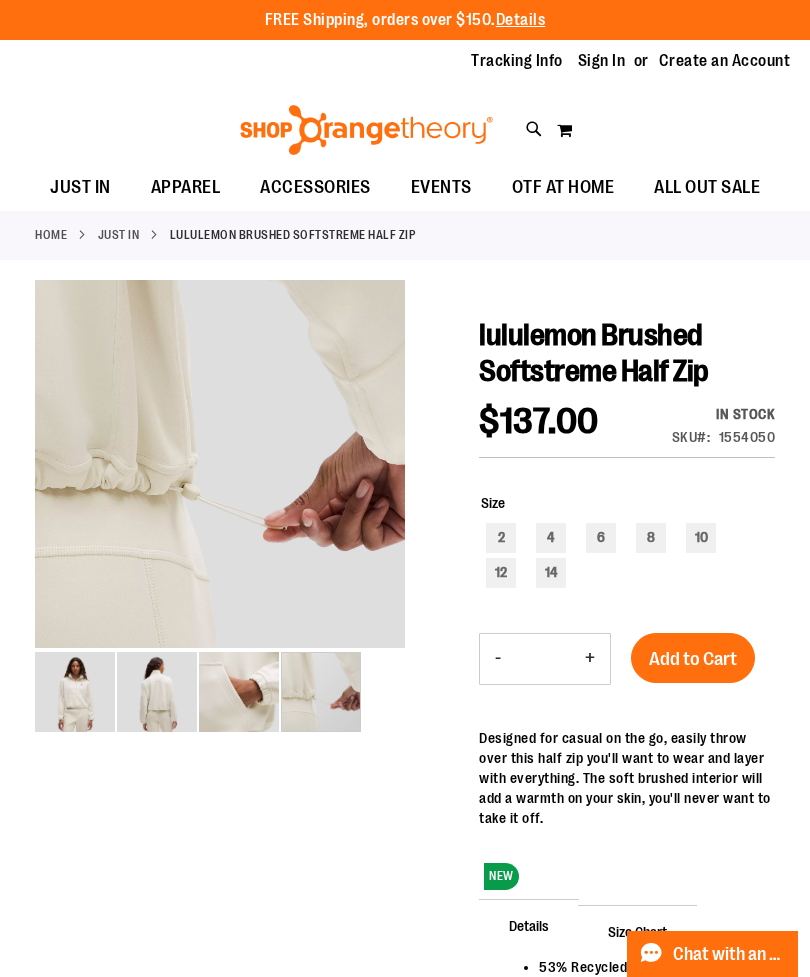 click at bounding box center (75, 692) 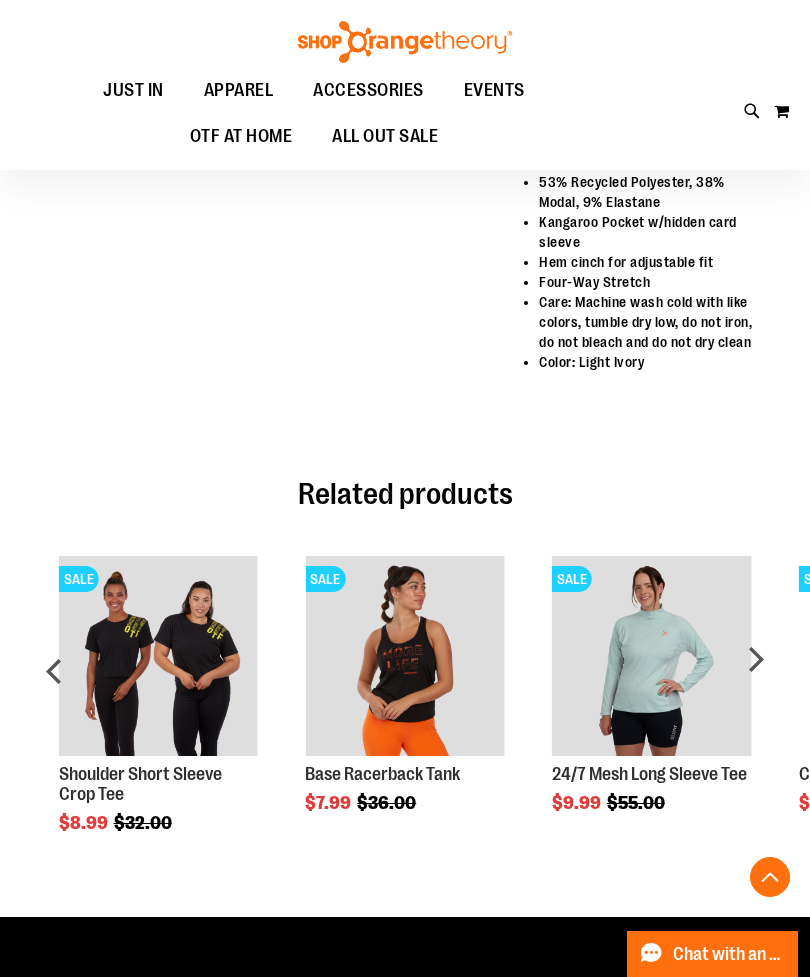 scroll, scrollTop: 783, scrollLeft: 0, axis: vertical 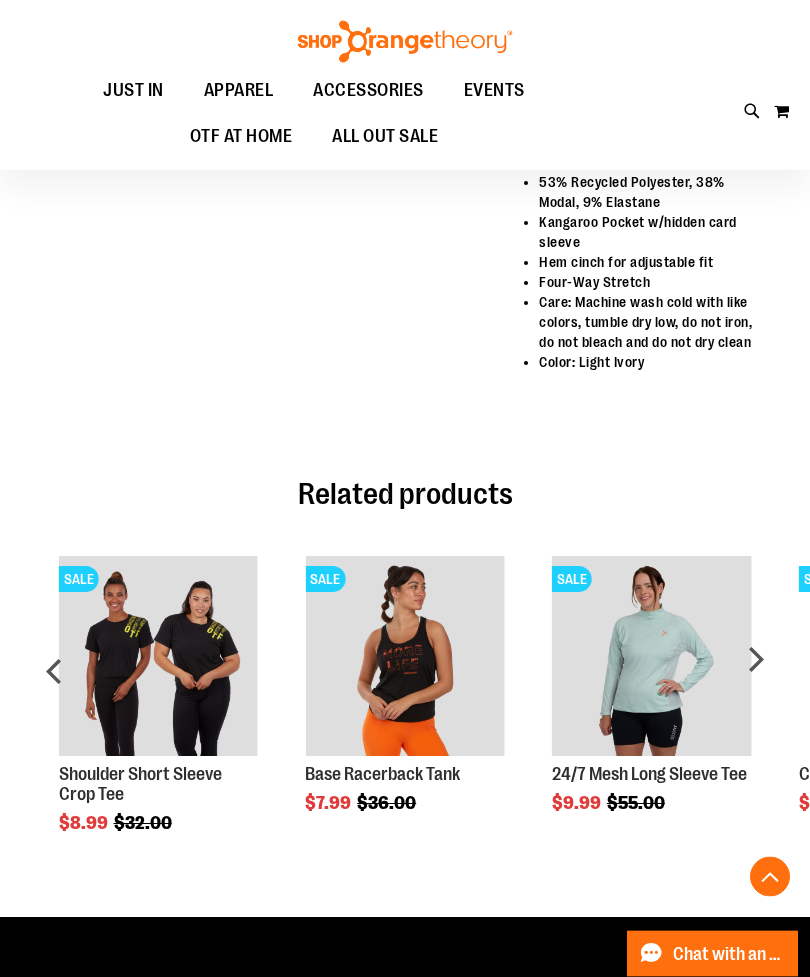 click on "next" at bounding box center (755, 680) 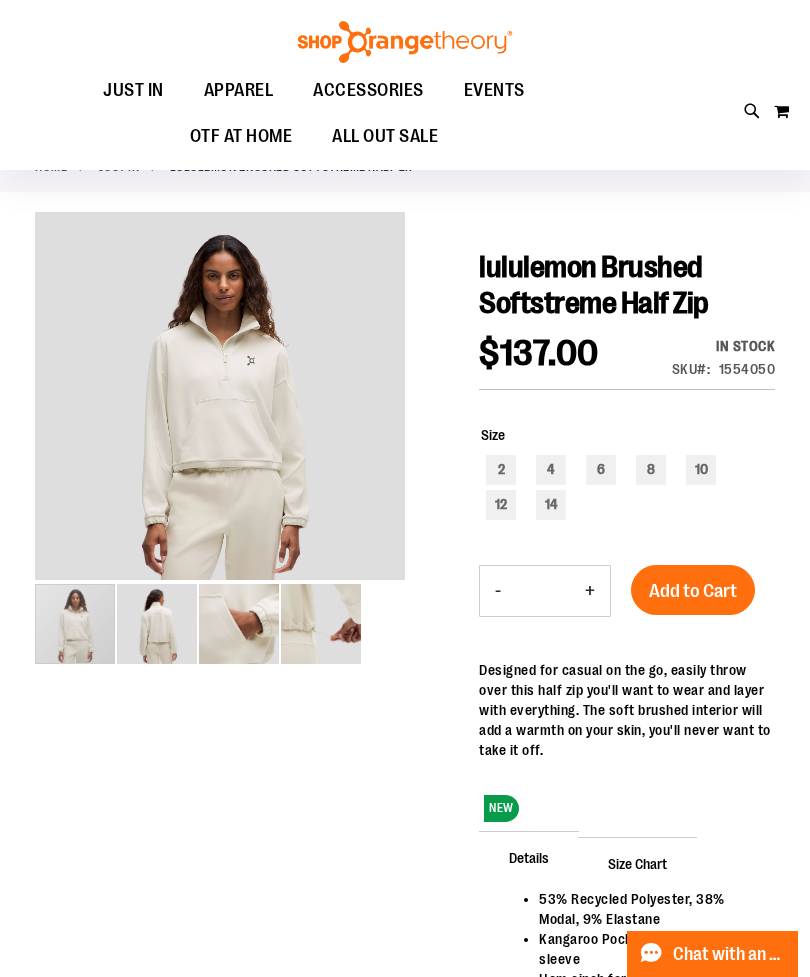 scroll, scrollTop: 63, scrollLeft: 0, axis: vertical 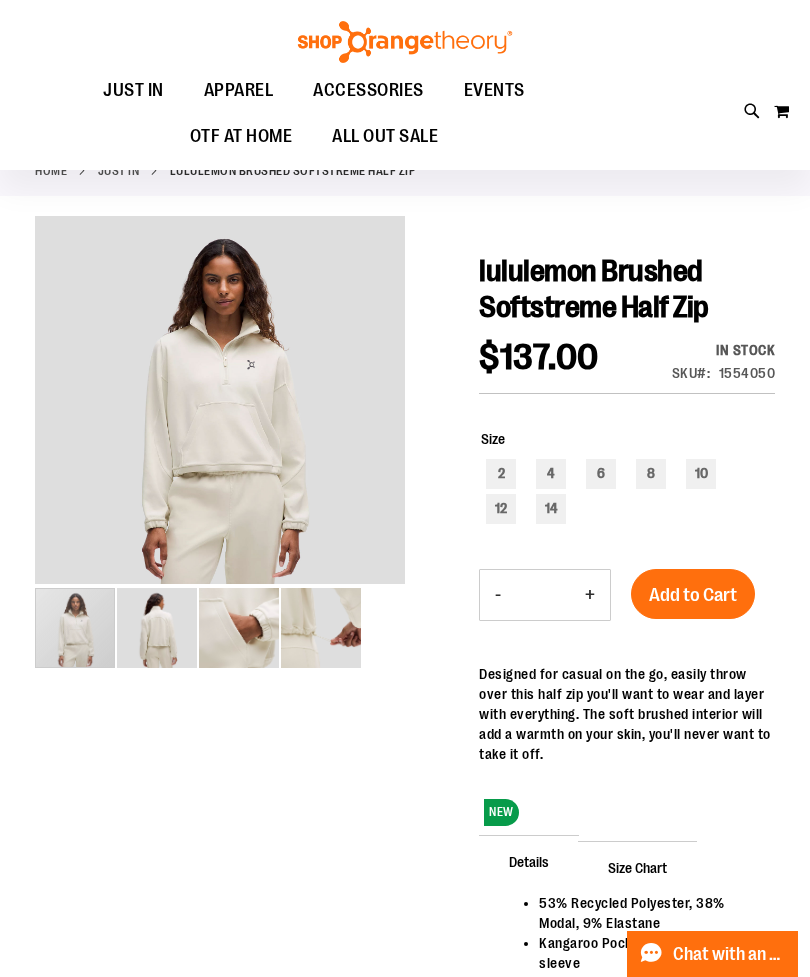 click at bounding box center [75, 628] 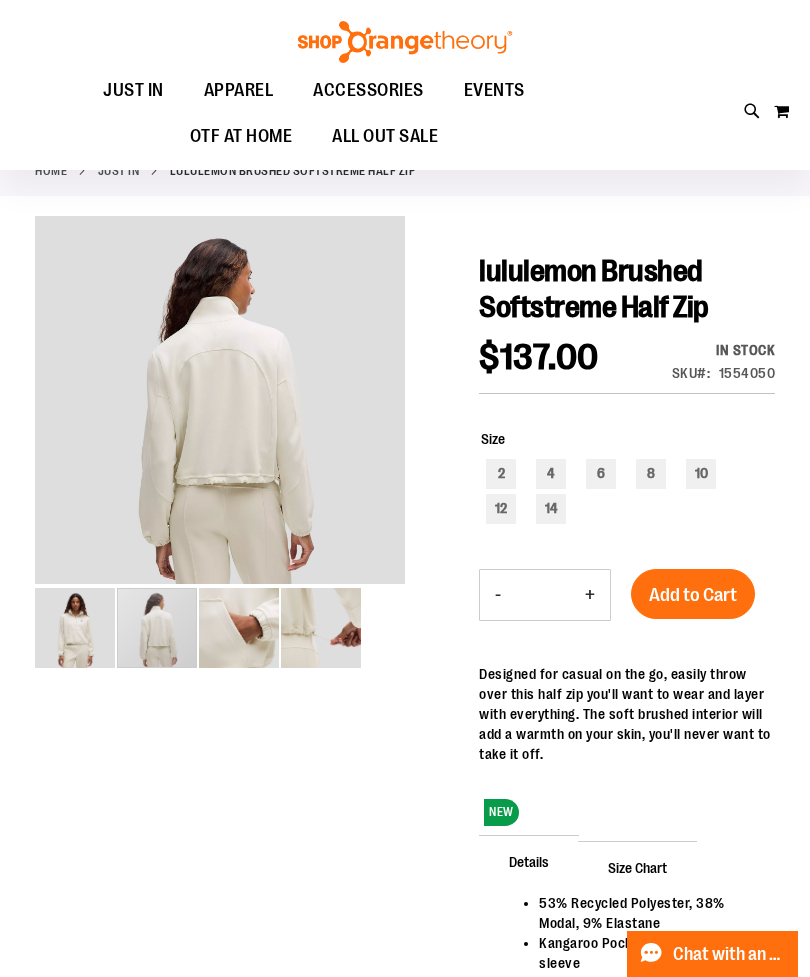 click at bounding box center [157, 628] 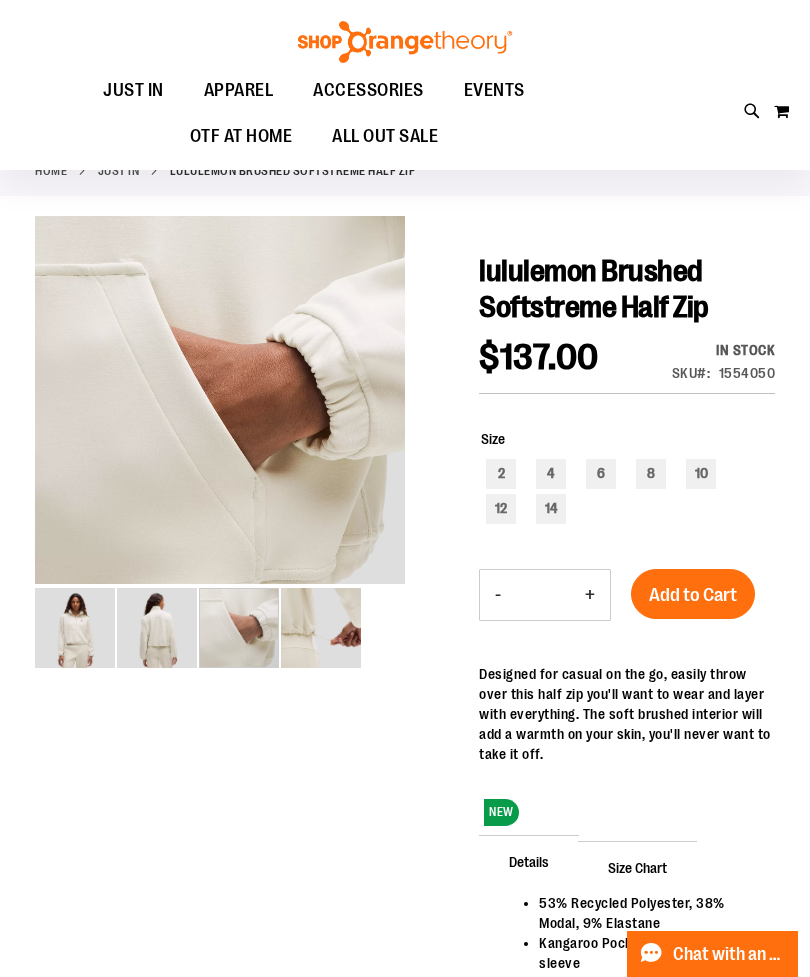 click at bounding box center [321, 628] 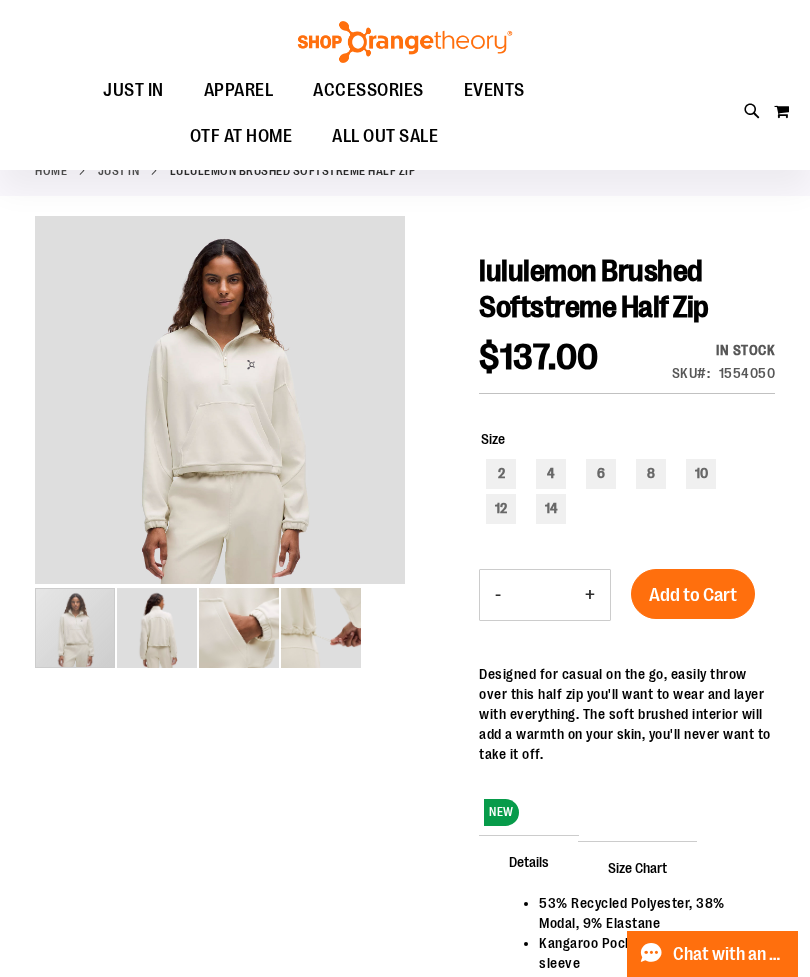 click at bounding box center [75, 628] 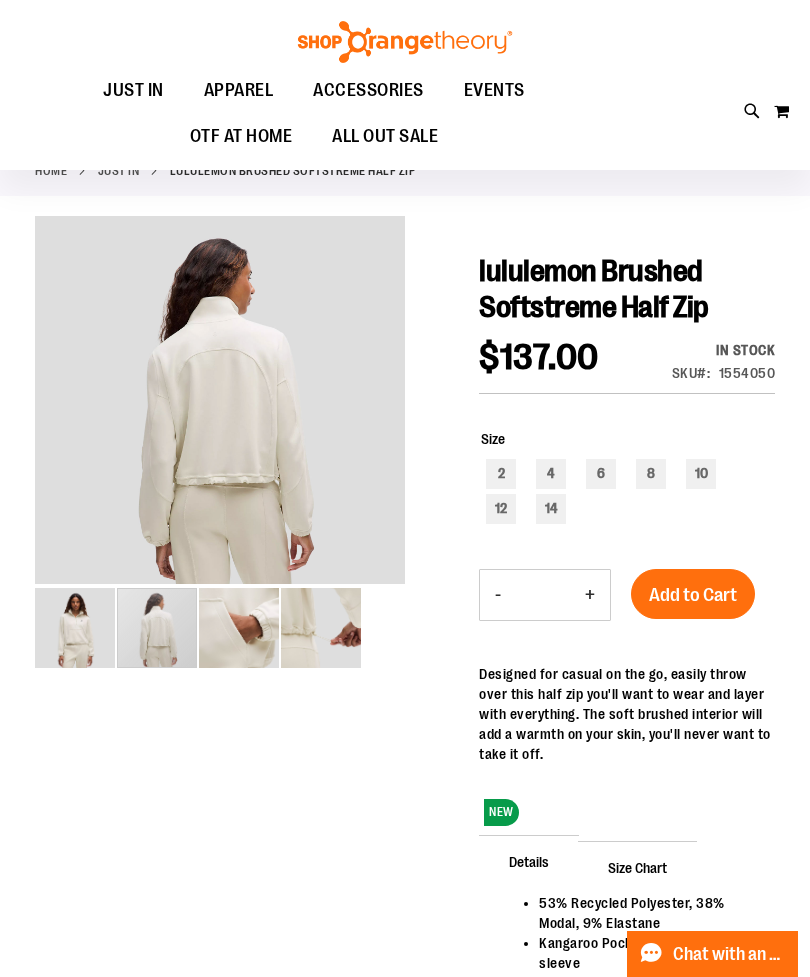 click at bounding box center (157, 628) 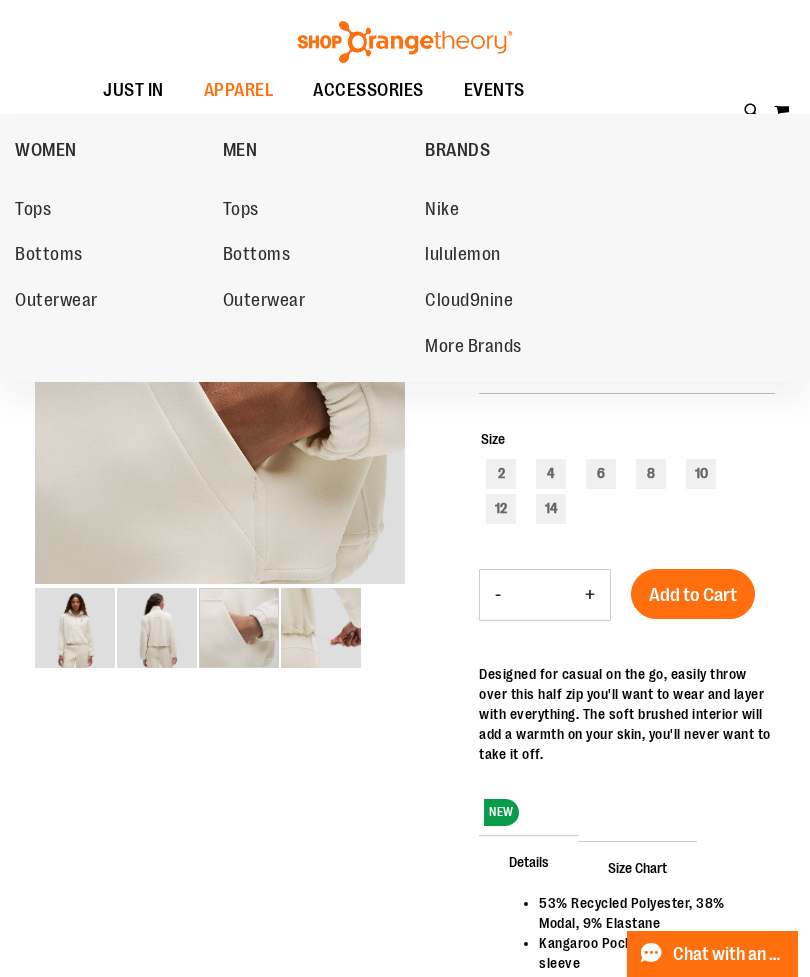 click on "lululemon" at bounding box center (463, 256) 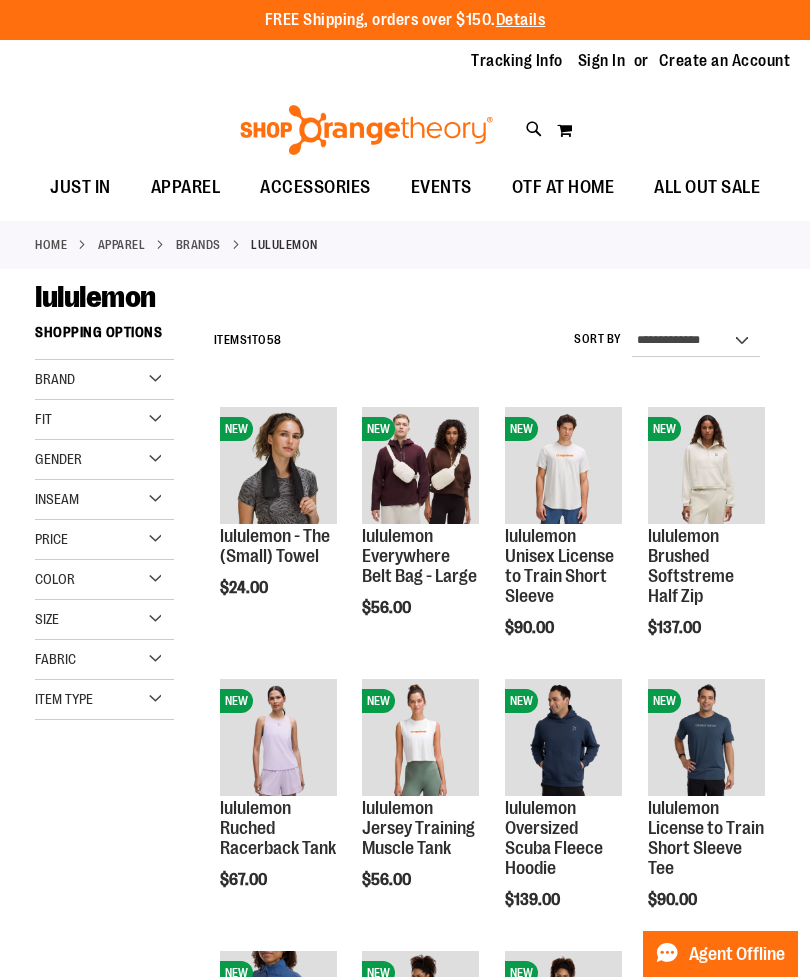 scroll, scrollTop: 0, scrollLeft: 0, axis: both 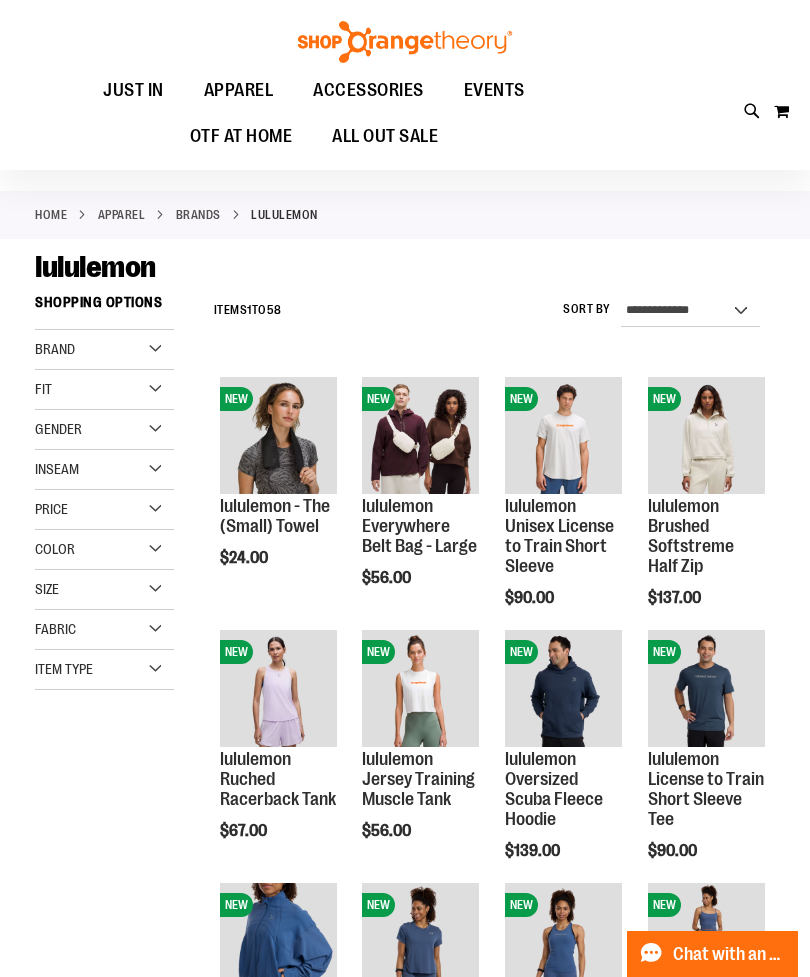 click on "lululemon Brushed Softstreme Half Zip" at bounding box center (691, 535) 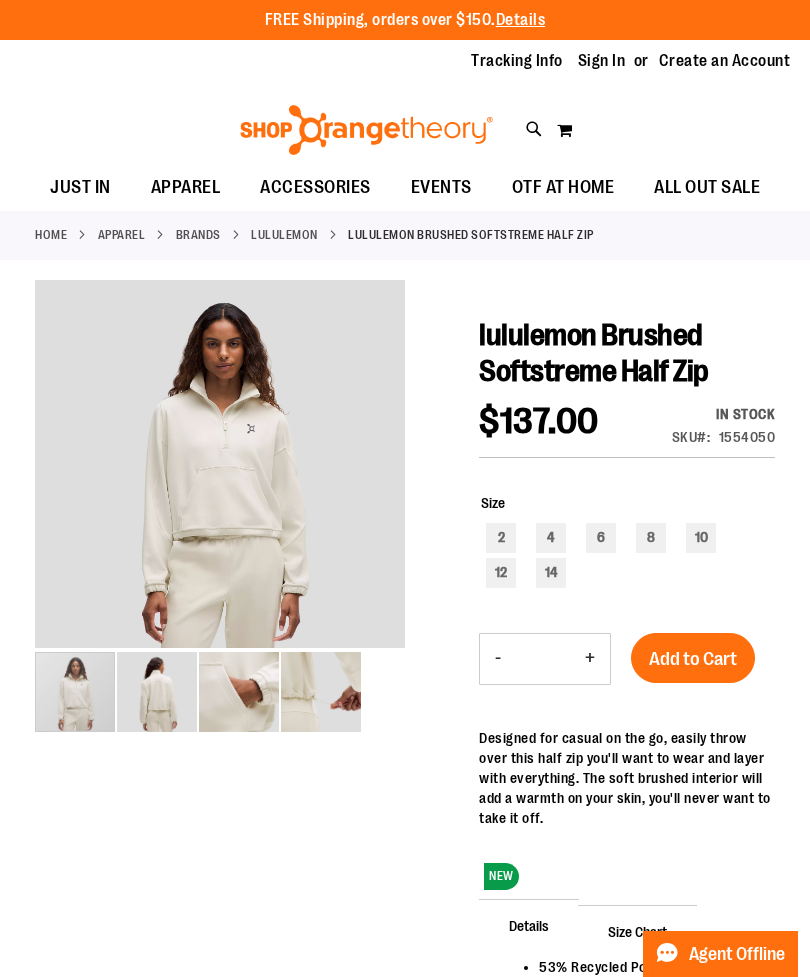 scroll, scrollTop: 0, scrollLeft: 0, axis: both 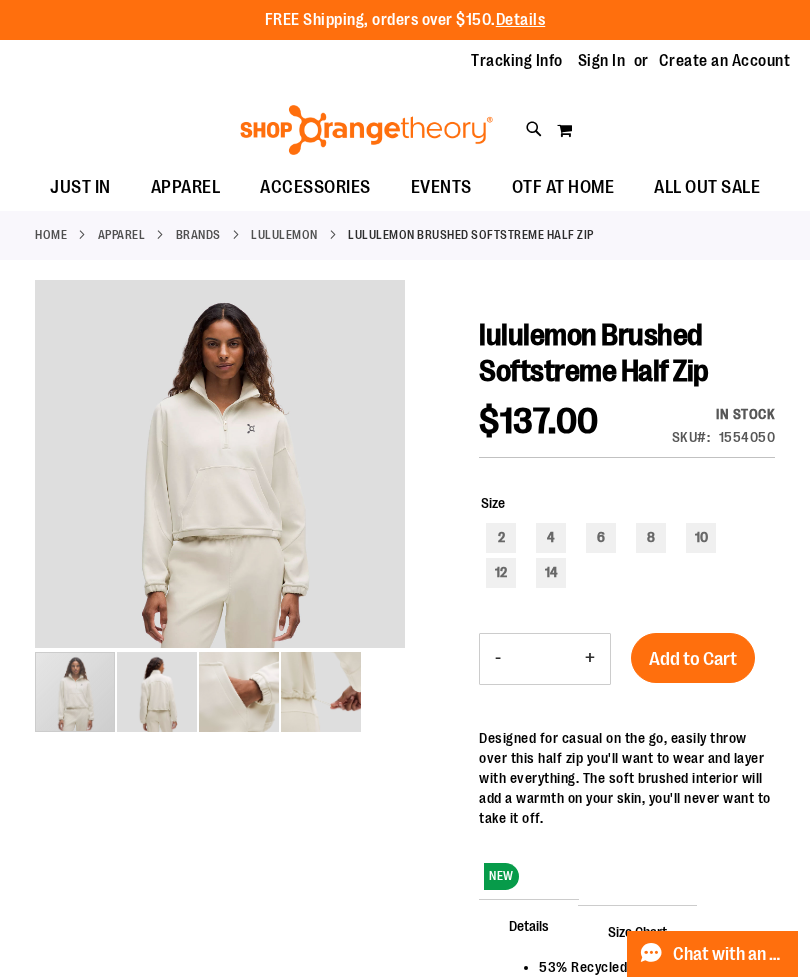 click at bounding box center [75, 692] 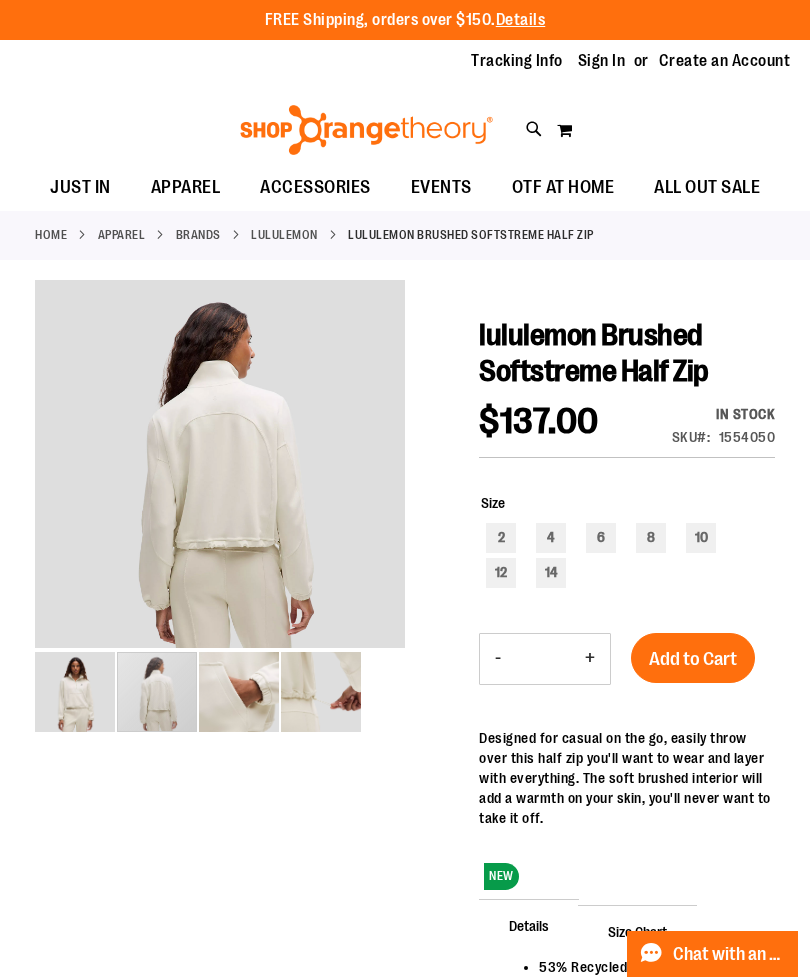 click at bounding box center [157, 692] 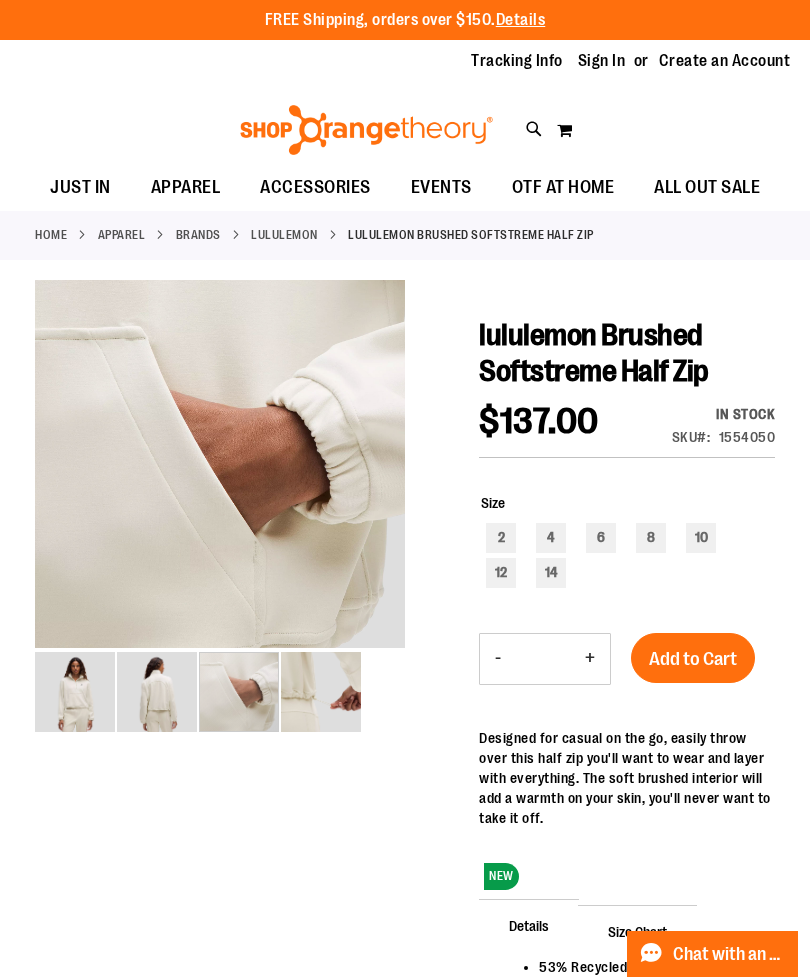 click at bounding box center [239, 692] 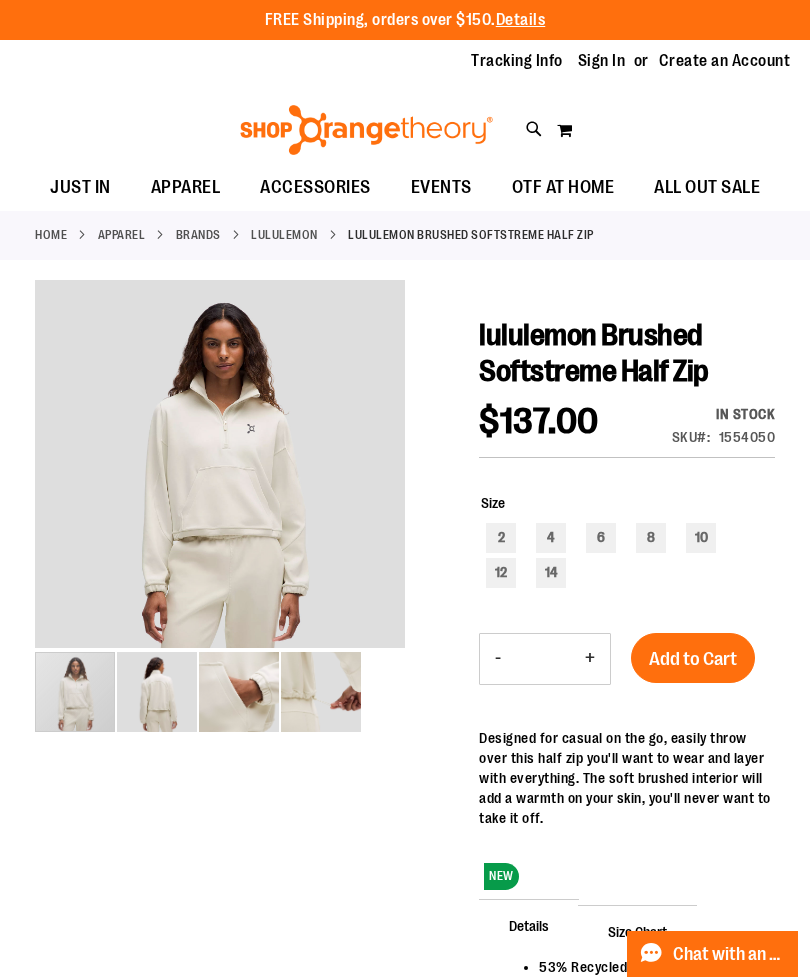 click at bounding box center [75, 692] 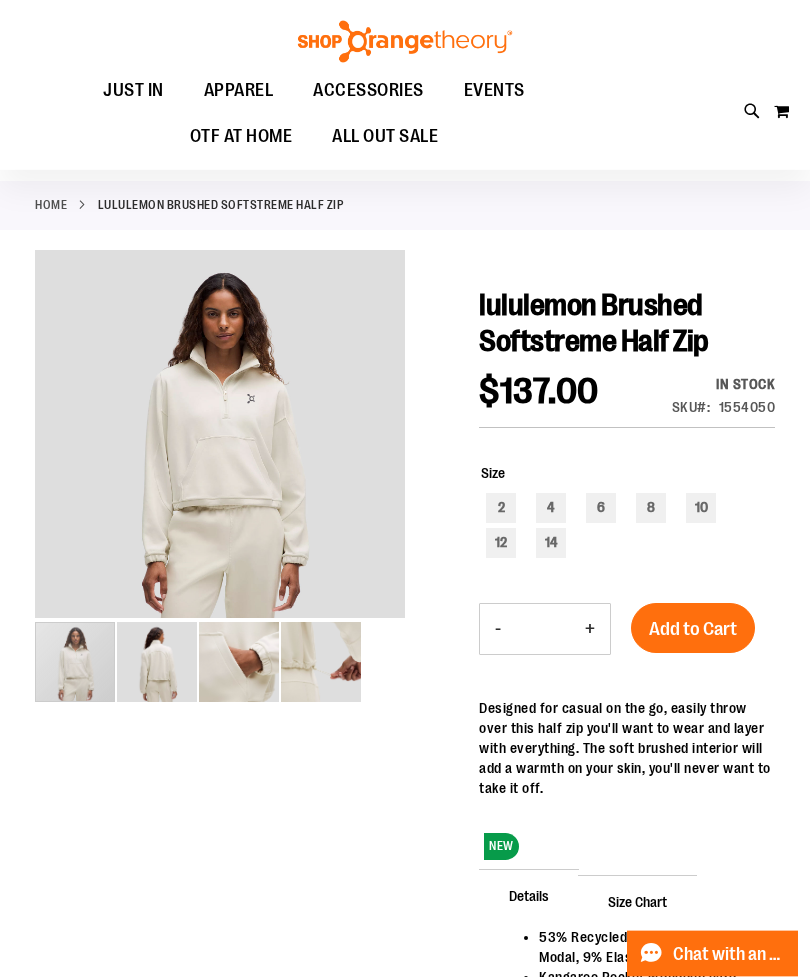 scroll, scrollTop: 29, scrollLeft: 0, axis: vertical 